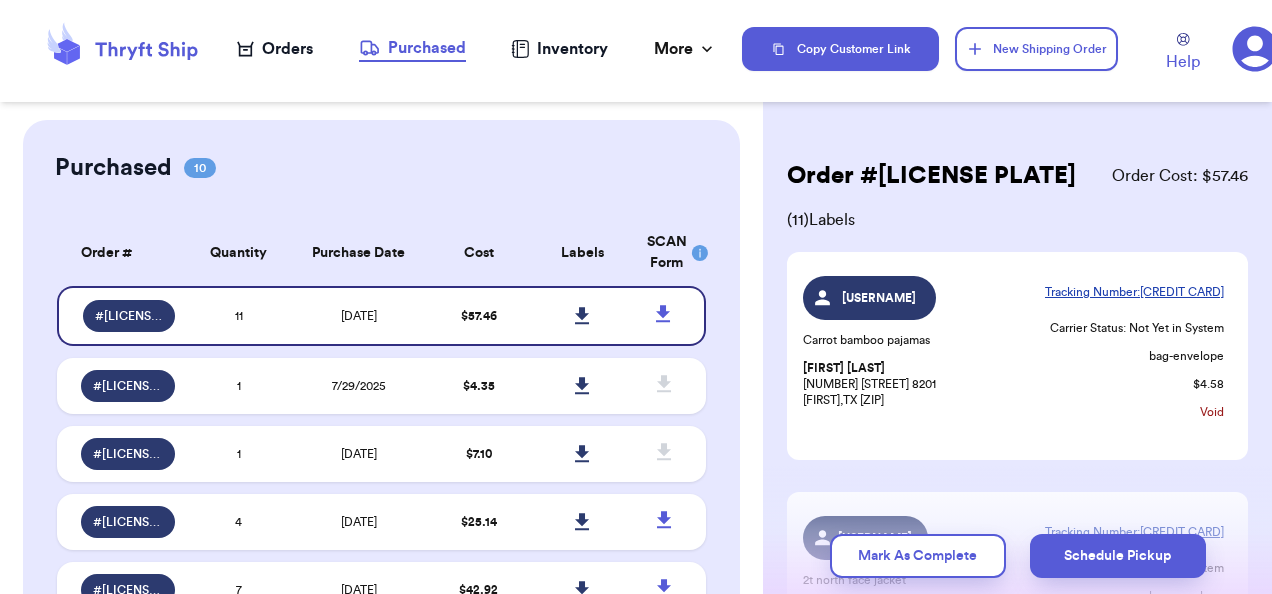 scroll, scrollTop: 0, scrollLeft: 0, axis: both 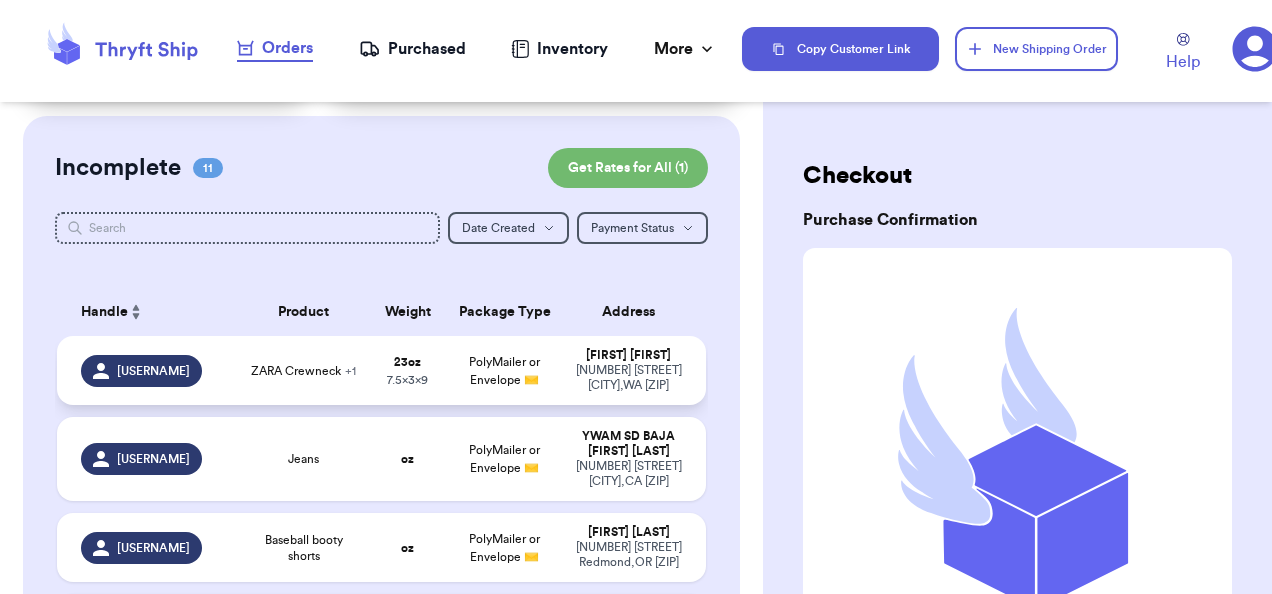 click on "[QUANTITY] [SIZE]" at bounding box center (408, 370) 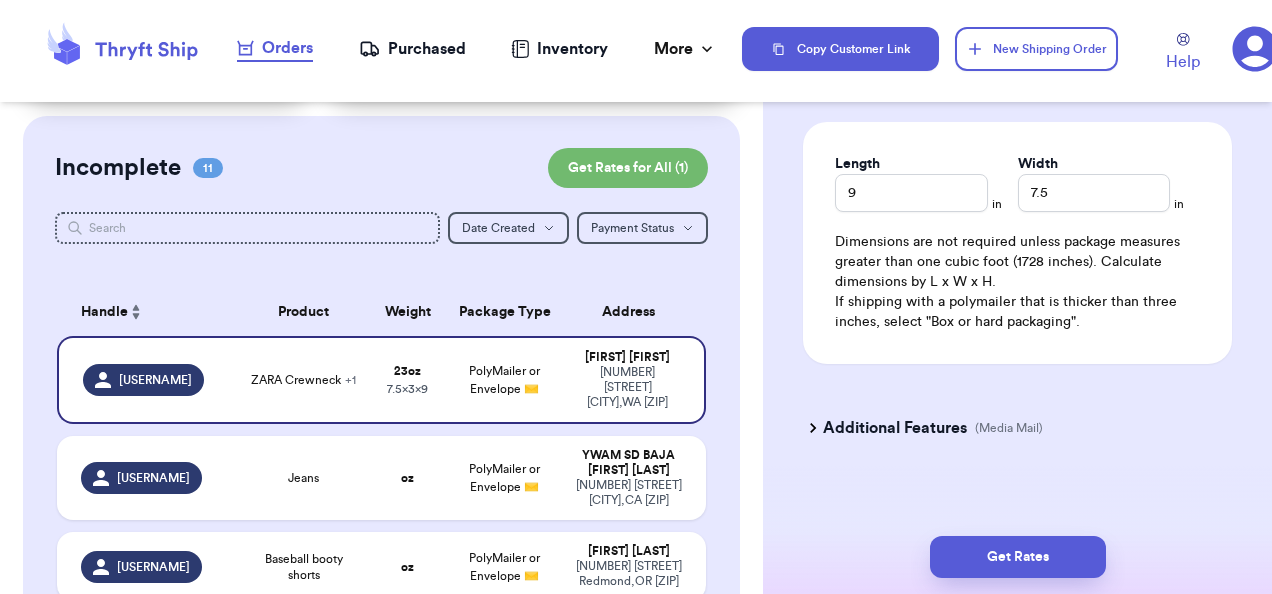 scroll, scrollTop: 1295, scrollLeft: 0, axis: vertical 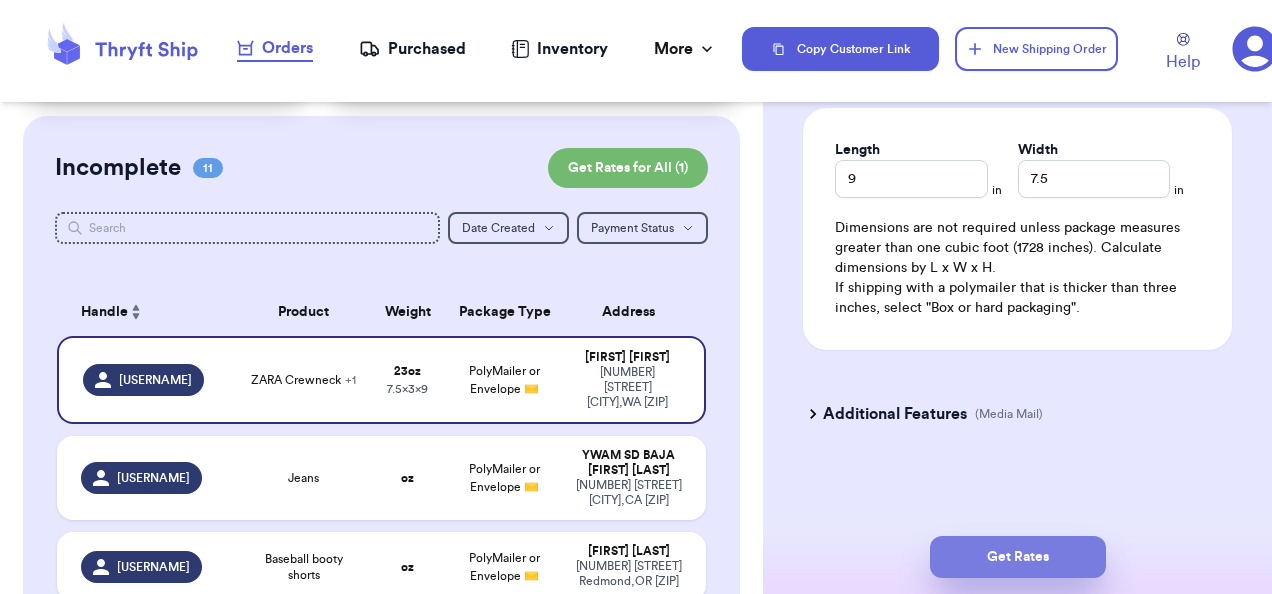 click on "Get Rates" at bounding box center [1018, 557] 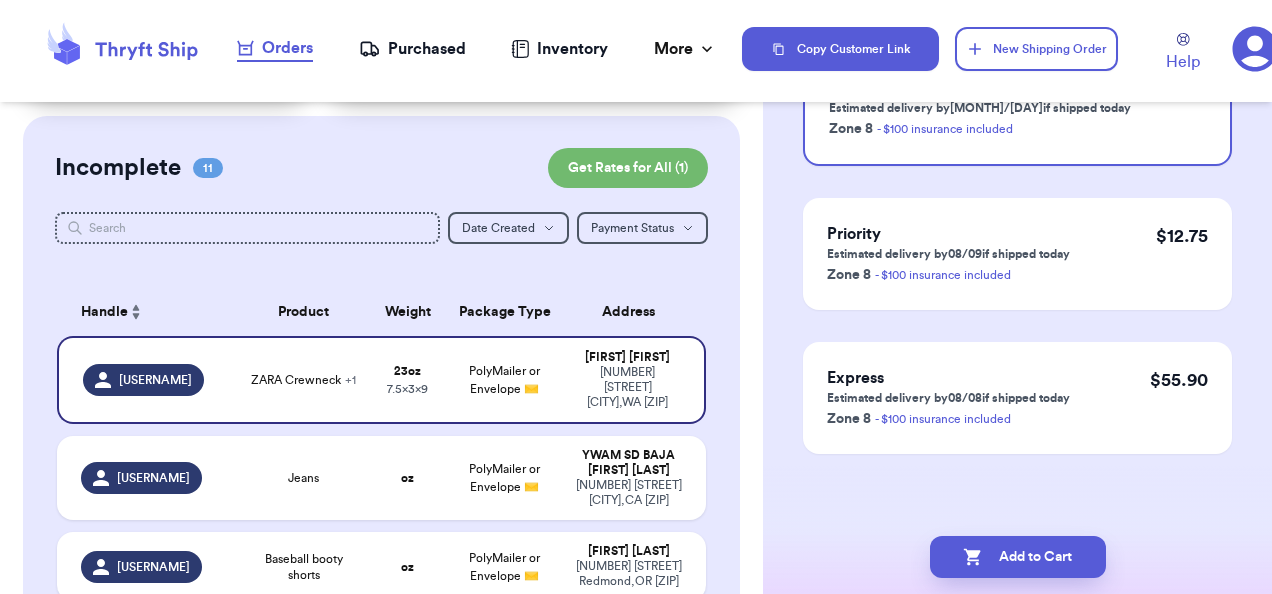 scroll, scrollTop: 0, scrollLeft: 0, axis: both 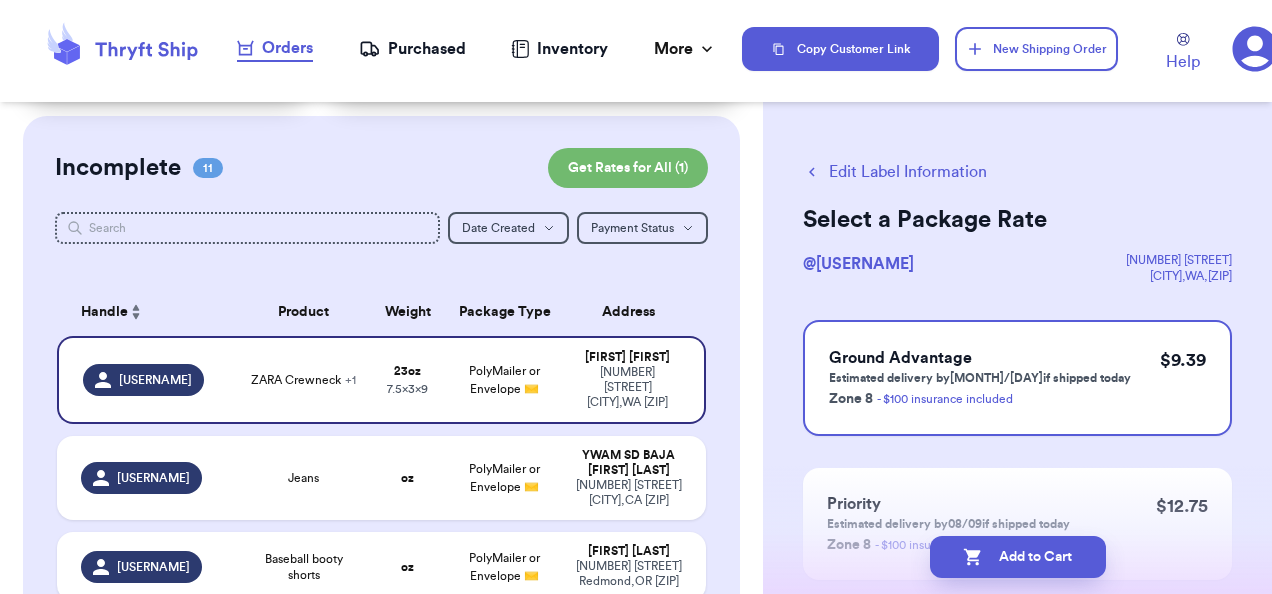 click on "Add to Cart" at bounding box center (1018, 557) 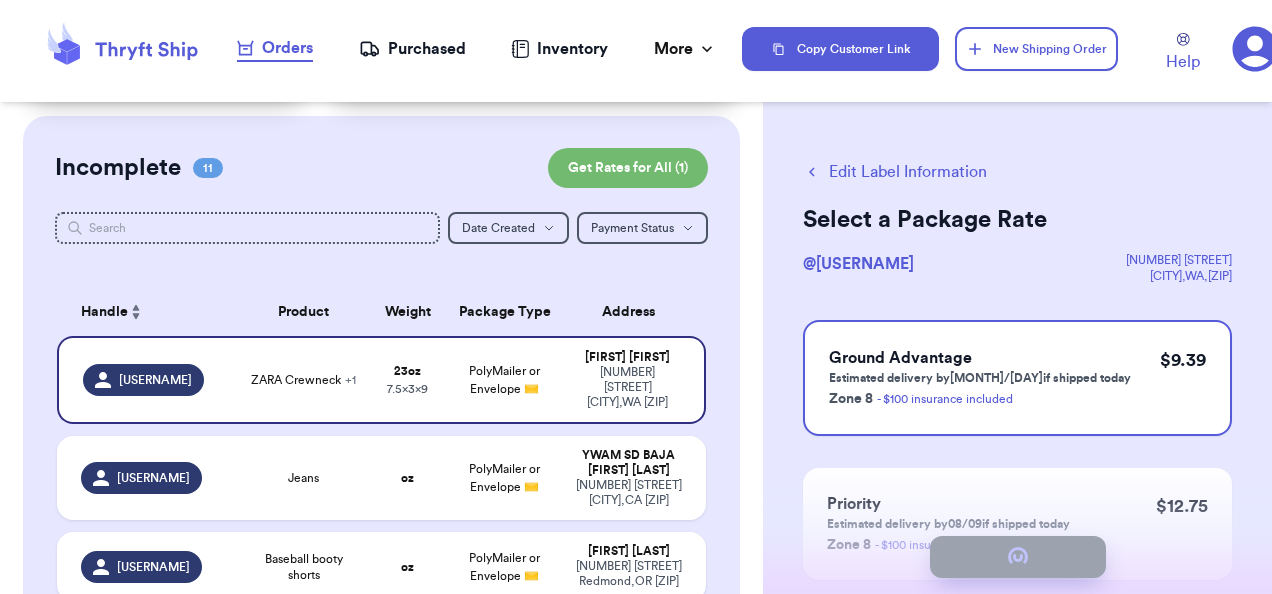 checkbox on "true" 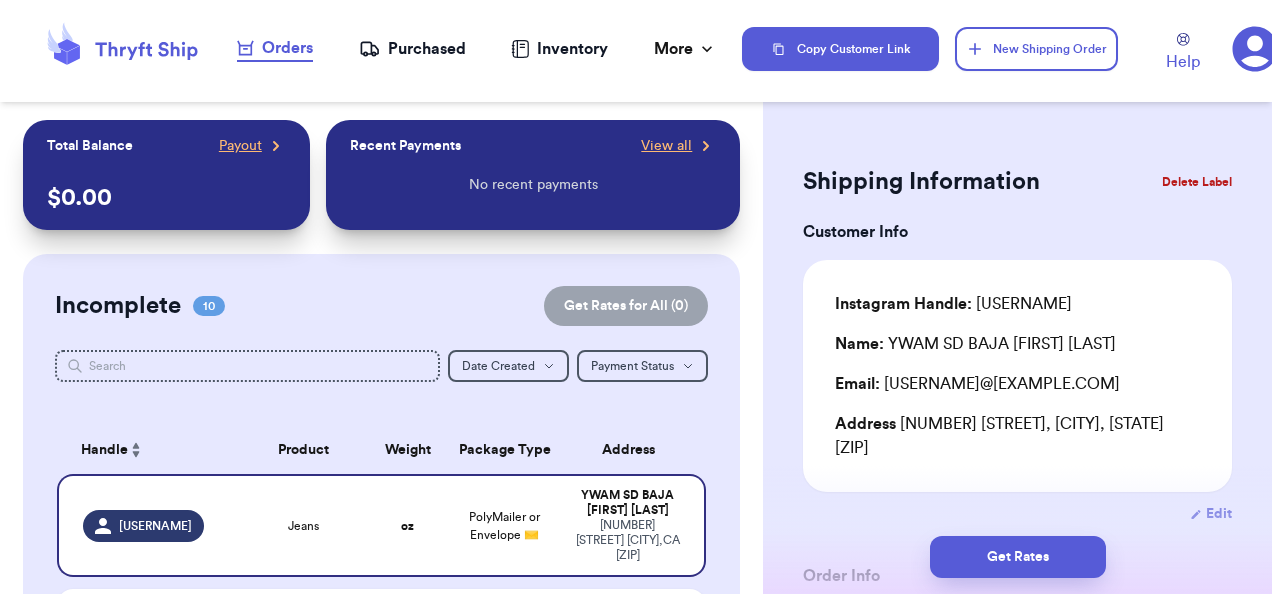 scroll, scrollTop: 289, scrollLeft: 0, axis: vertical 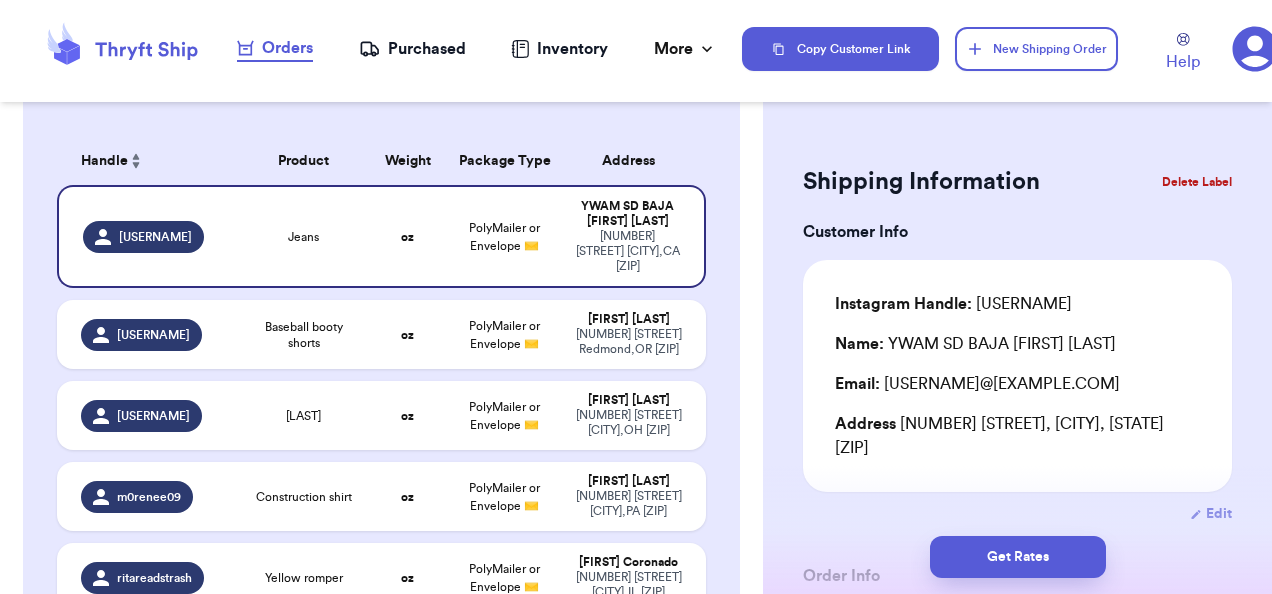 type 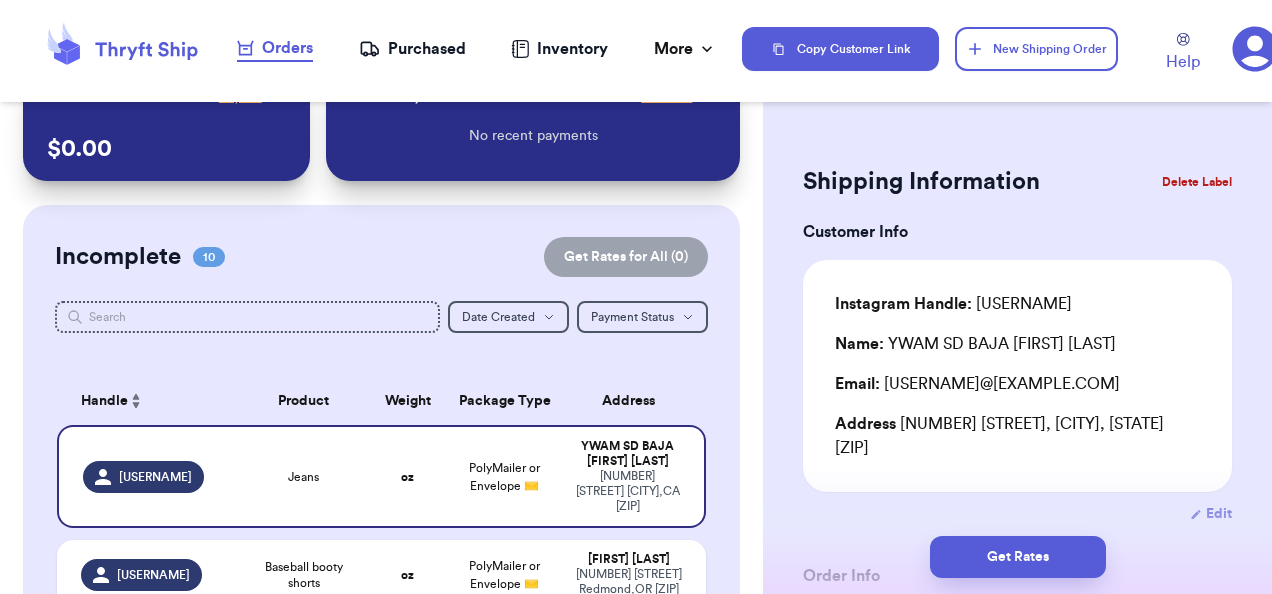 scroll, scrollTop: 47, scrollLeft: 0, axis: vertical 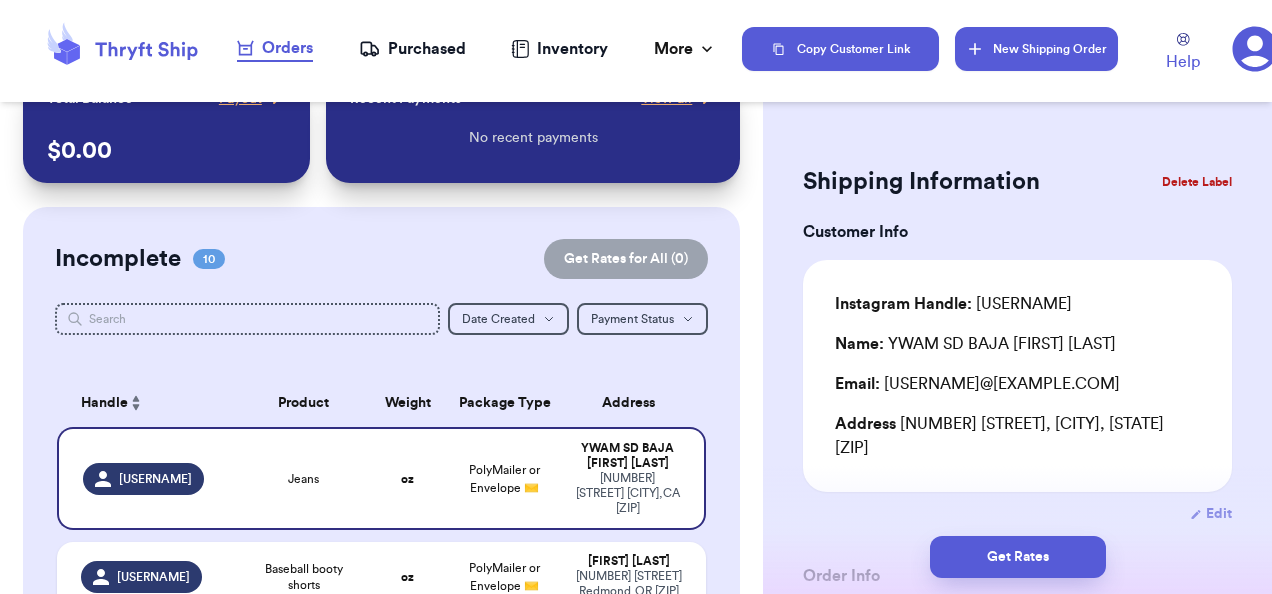 click on "New Shipping Order" at bounding box center [1036, 49] 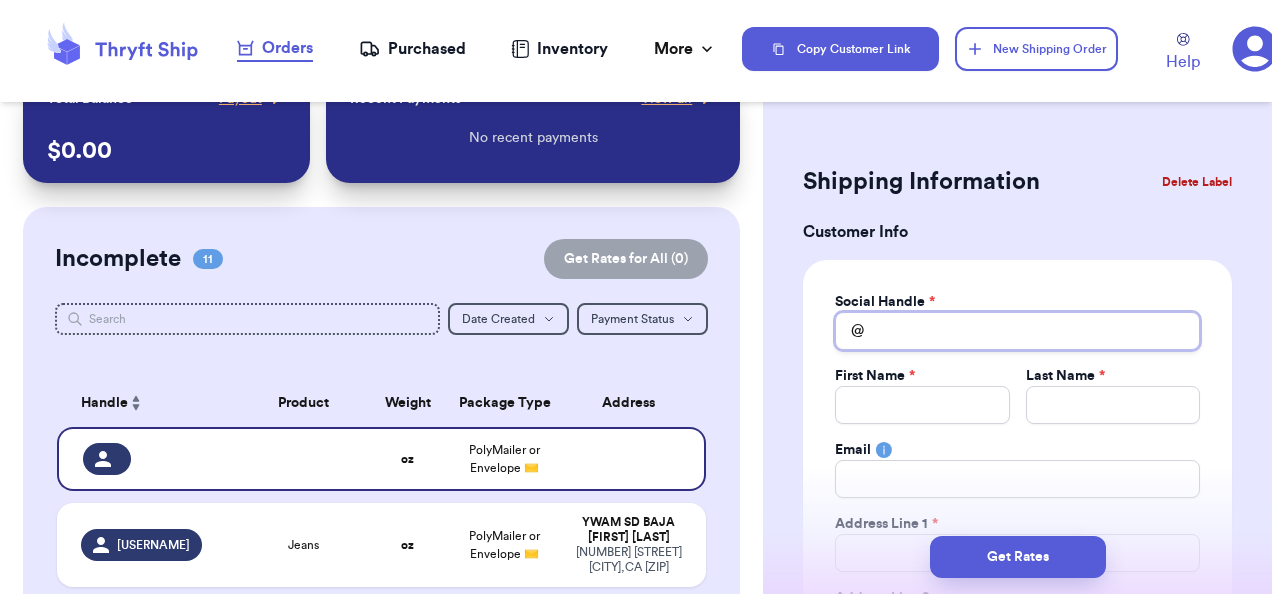 click on "Total Amount Paid" at bounding box center [1017, 331] 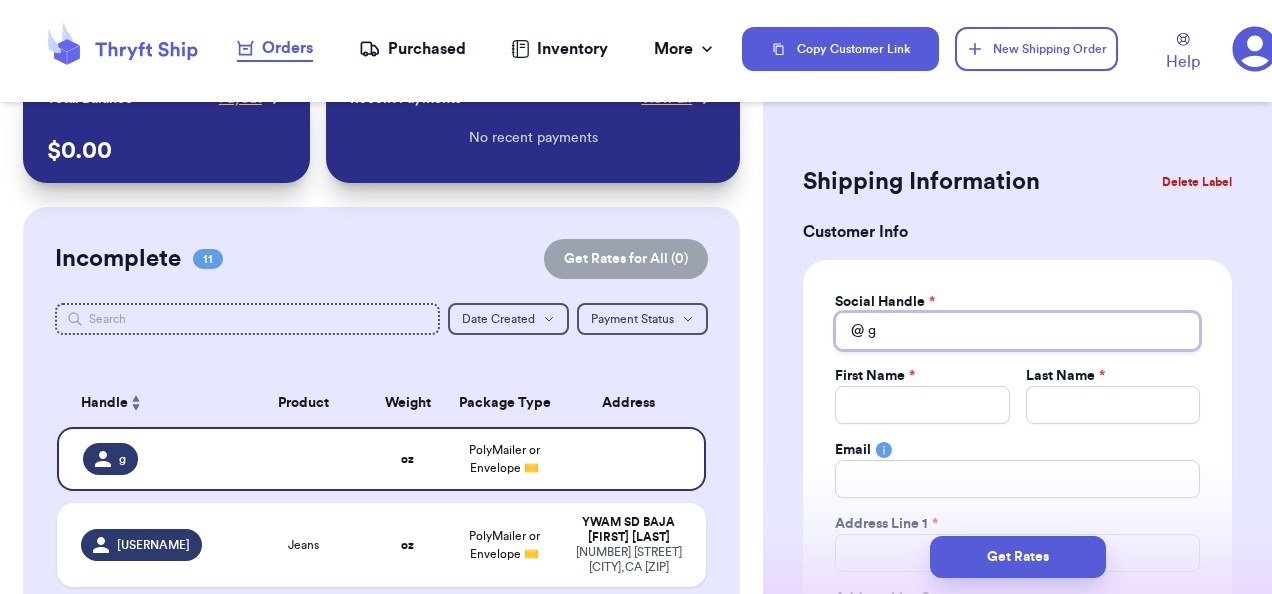 type 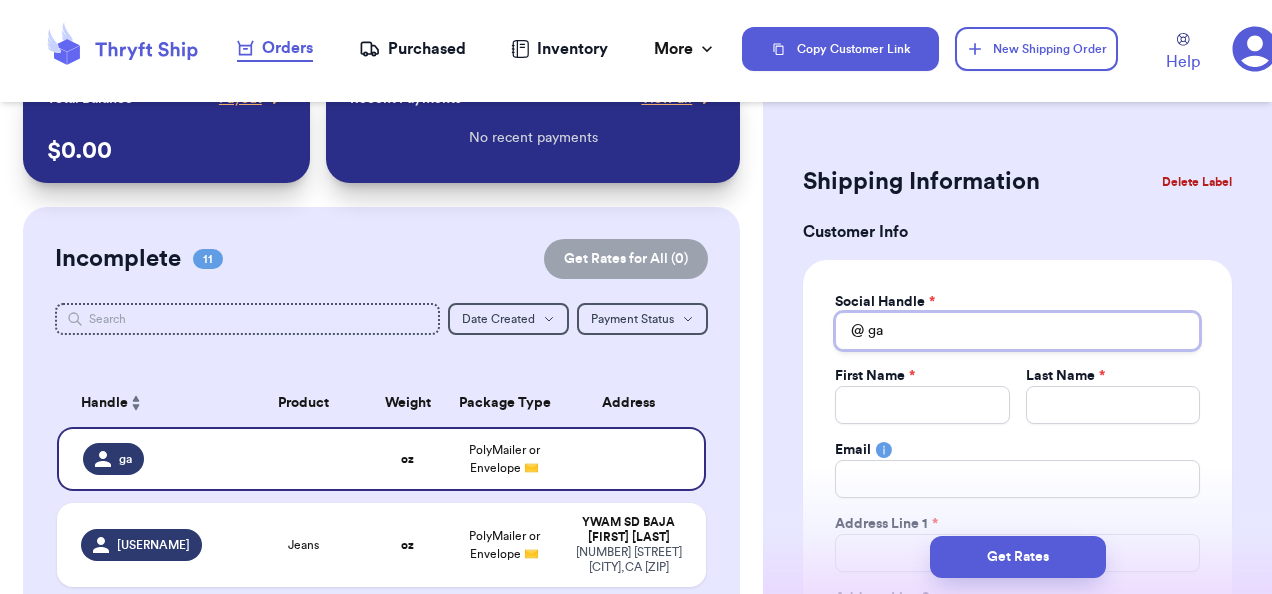 type 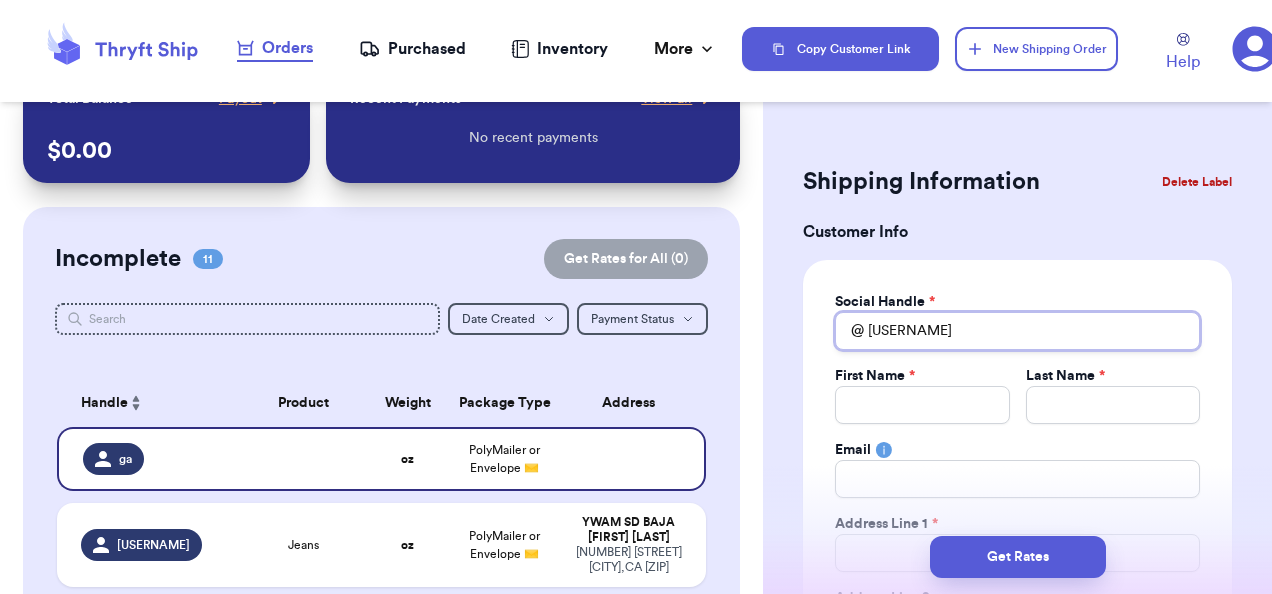 type 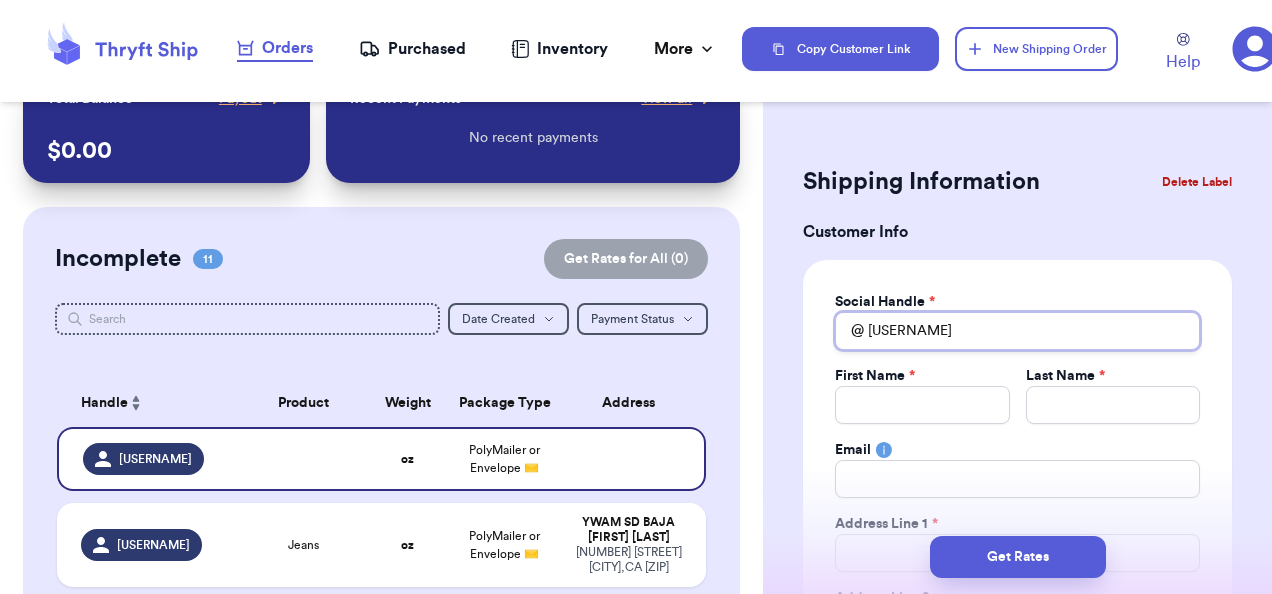 type 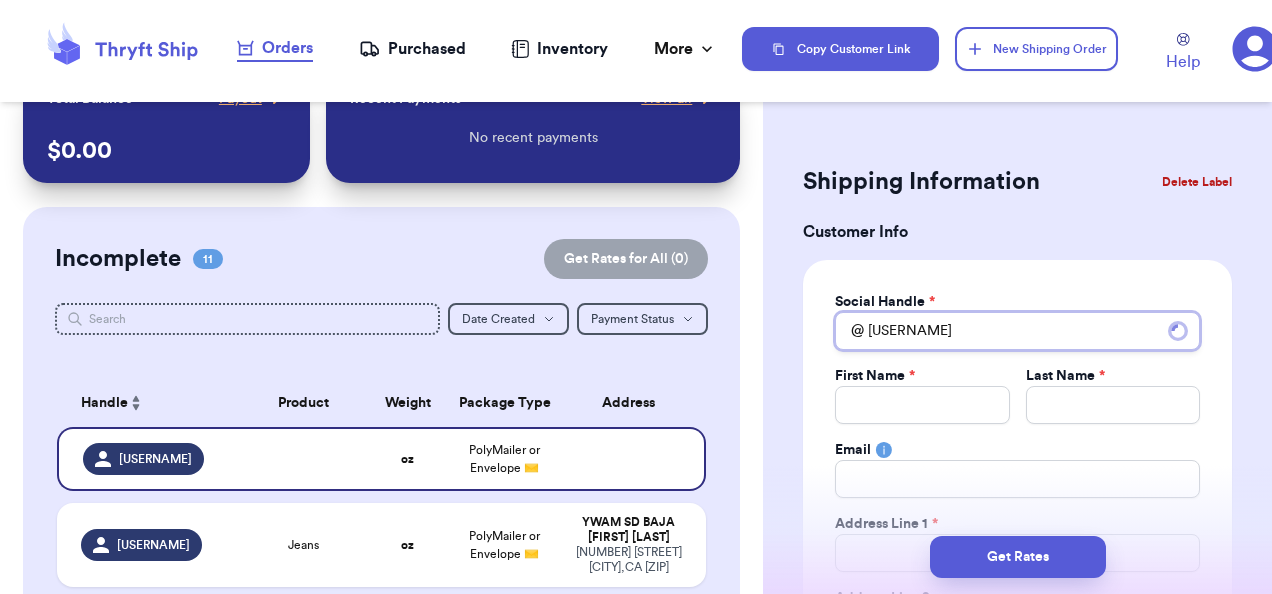 type 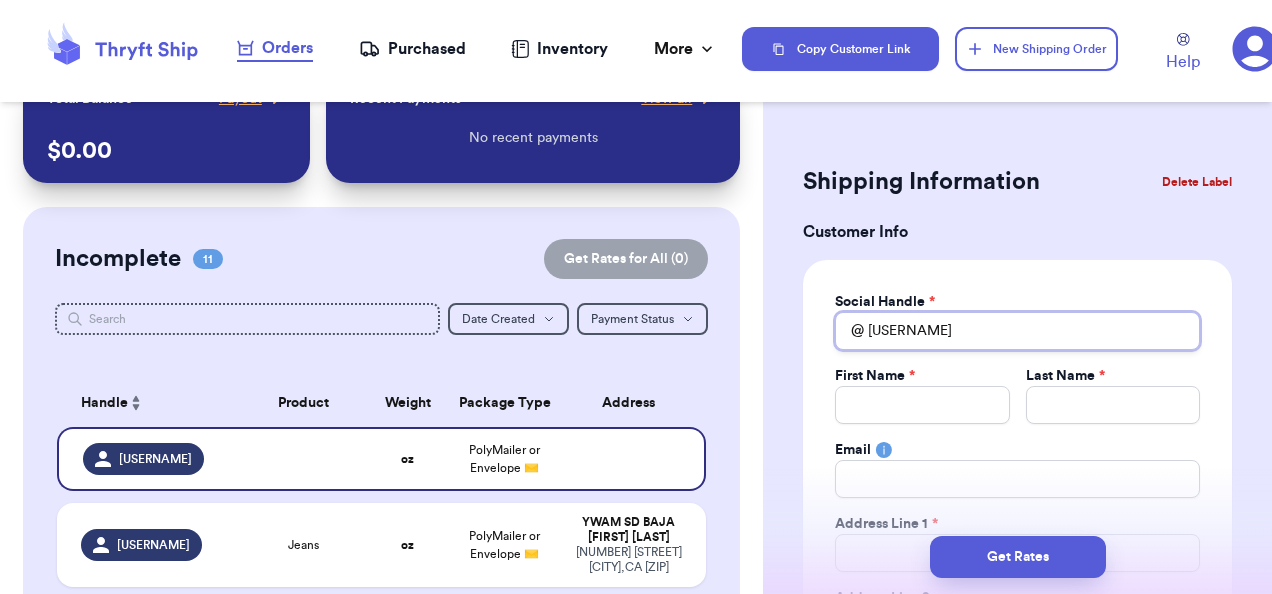 type 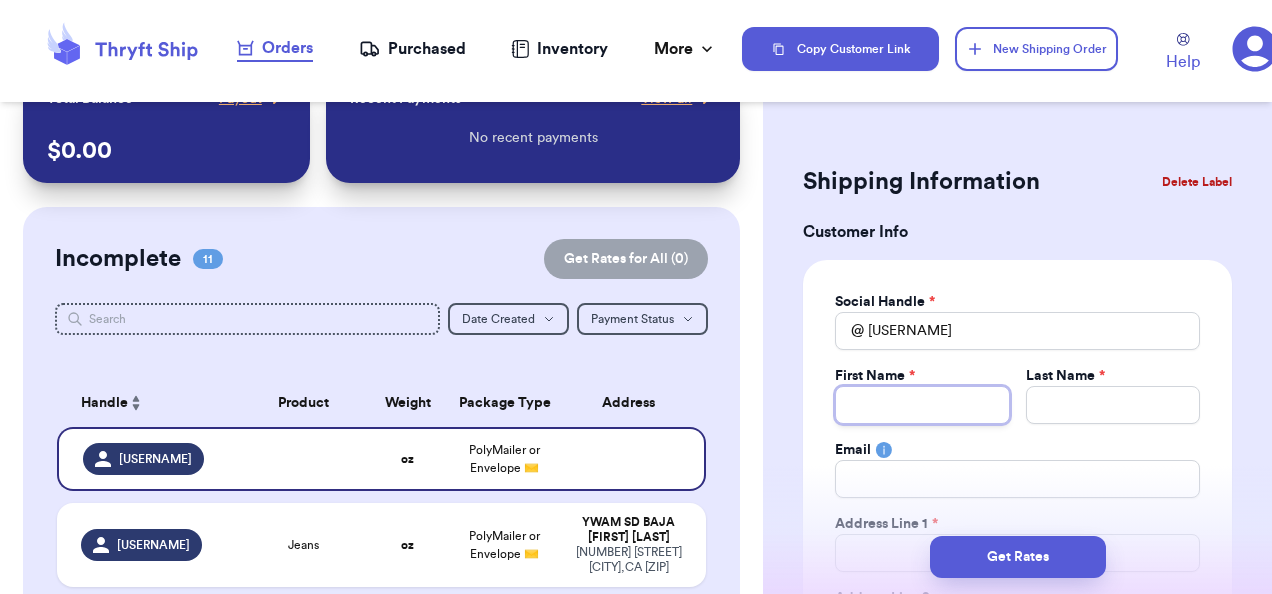 type 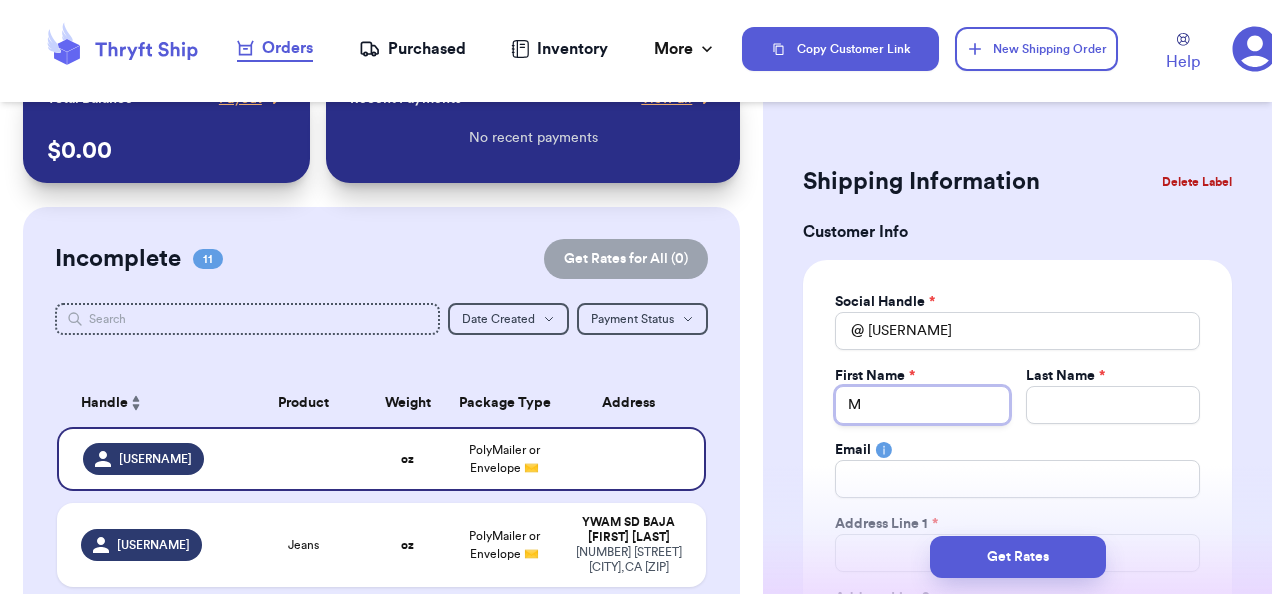 type 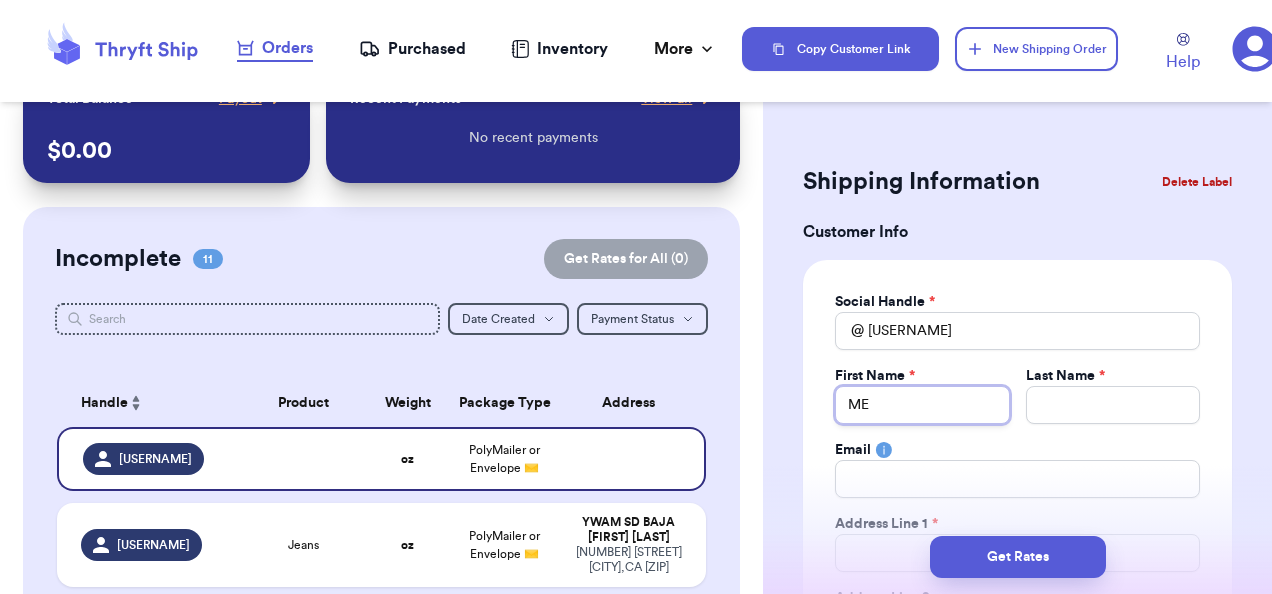 type 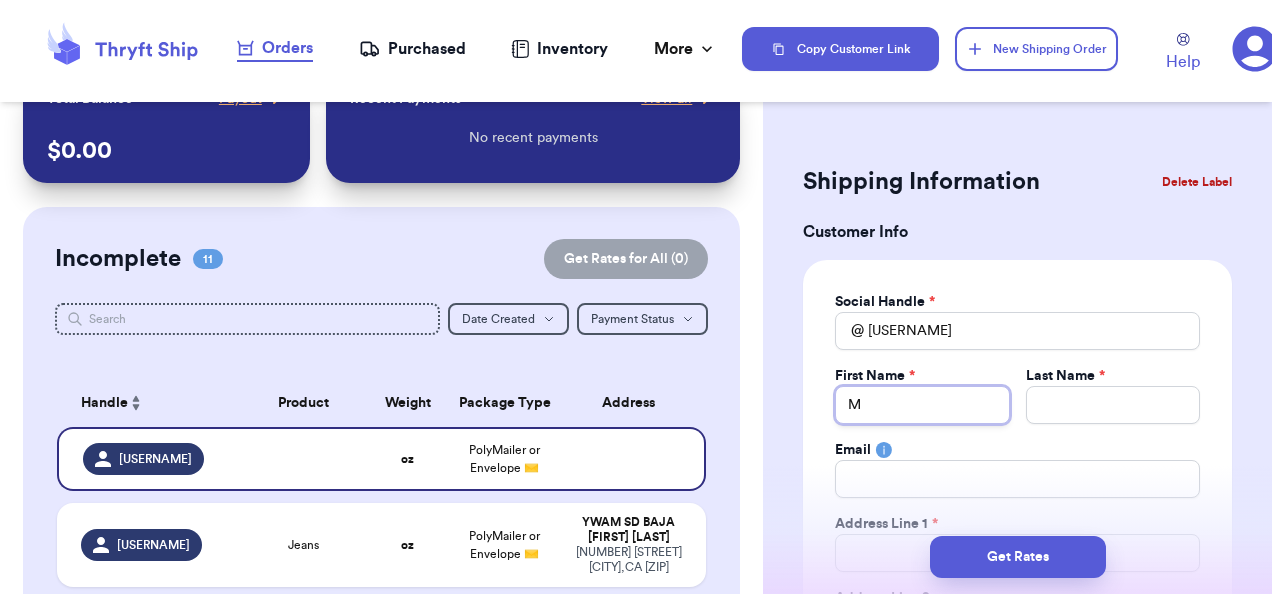 type 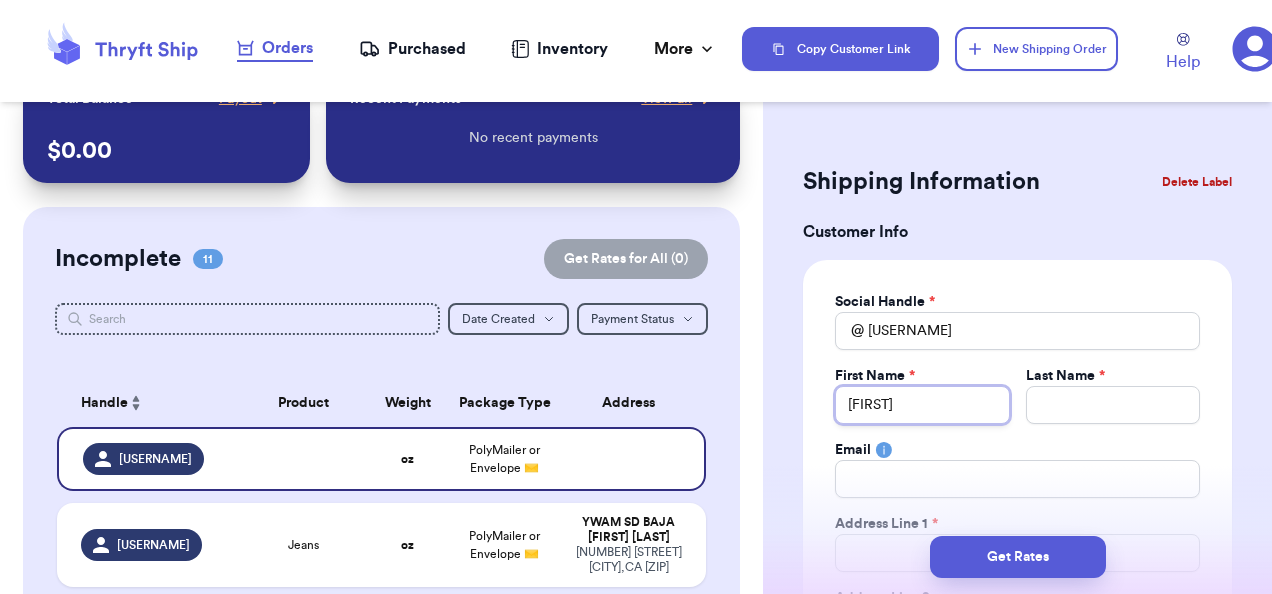 type 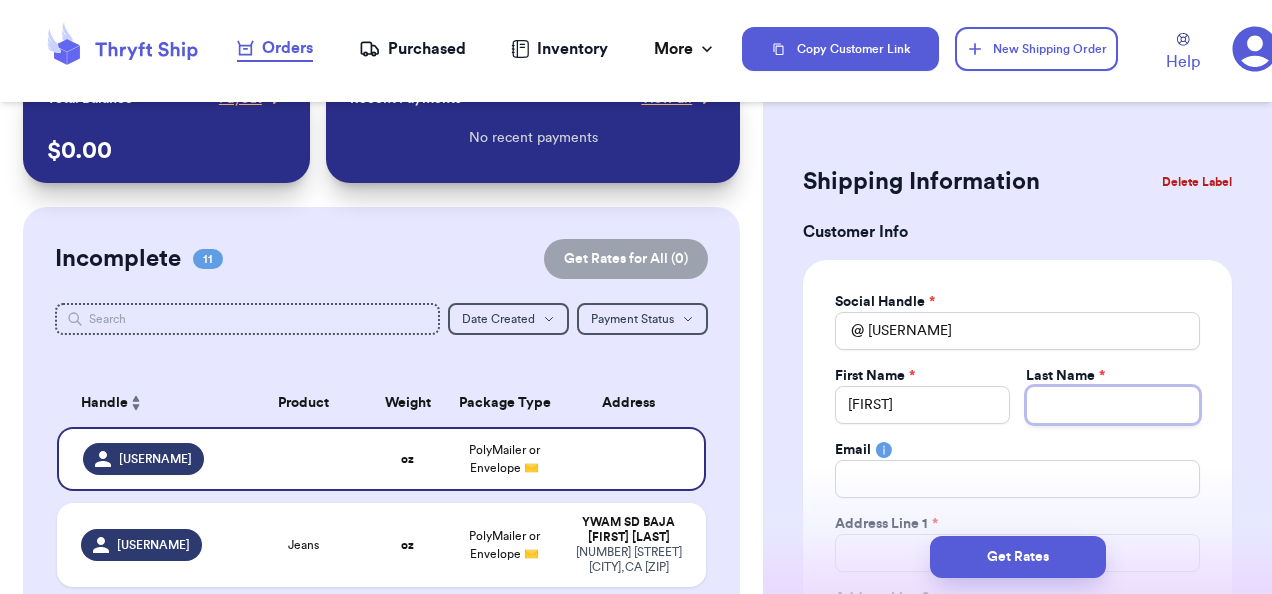 type on "[LAST]" 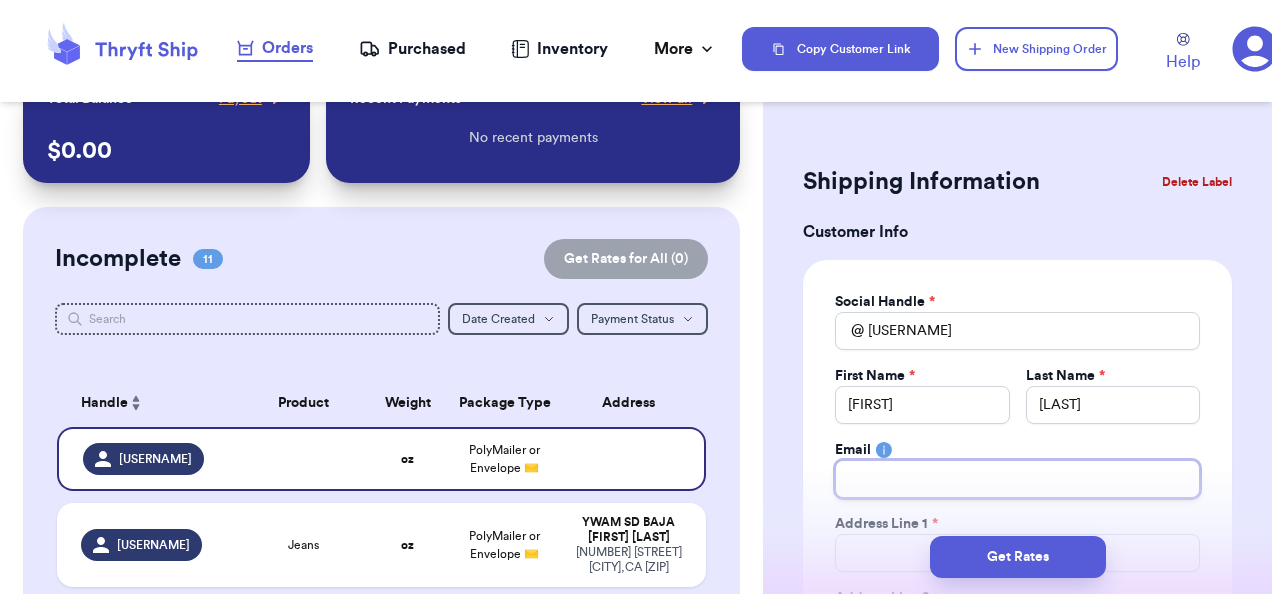 type on "[EMAIL]" 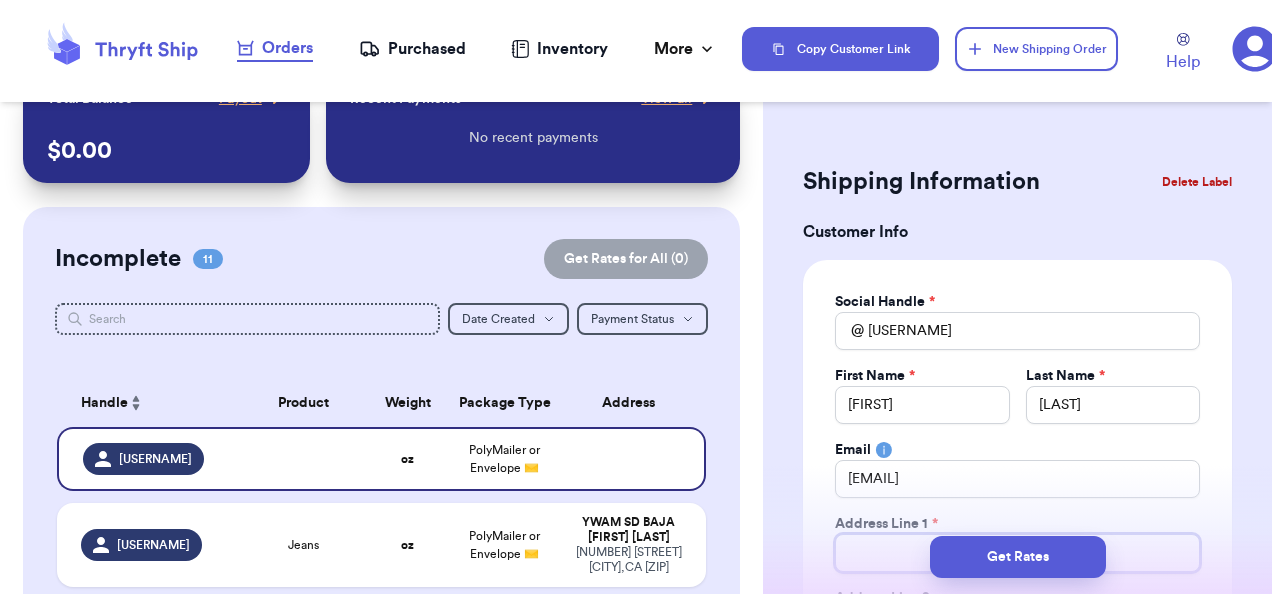 type on "[NUMBER] [STREET]" 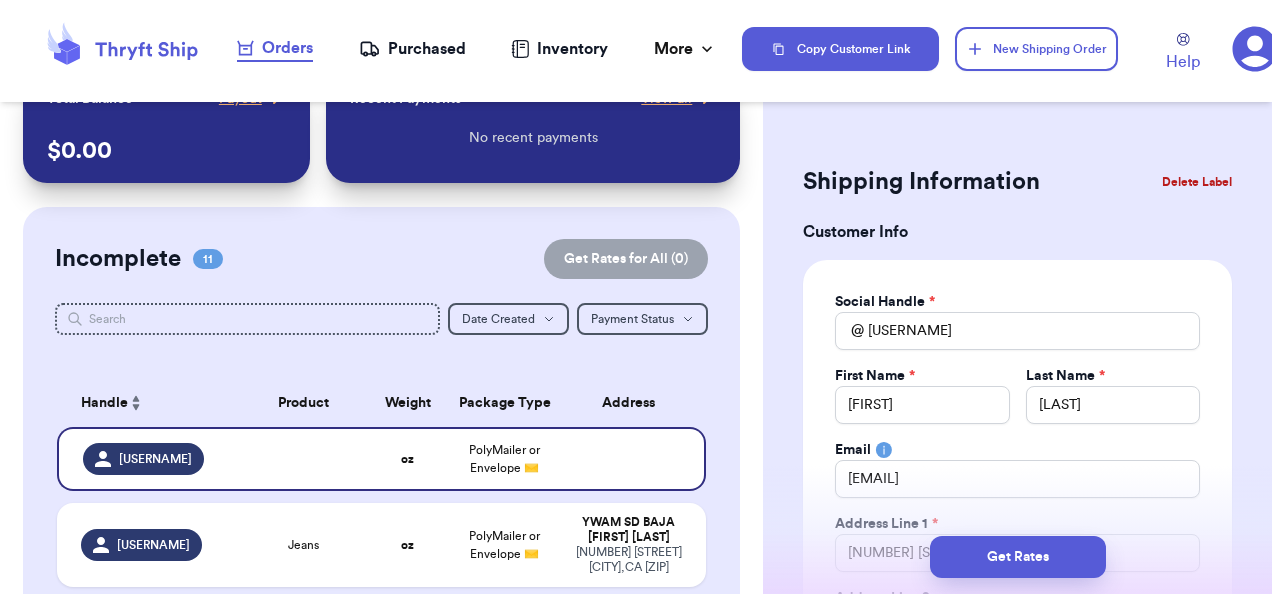 type on "[NUMBER] [STREET]" 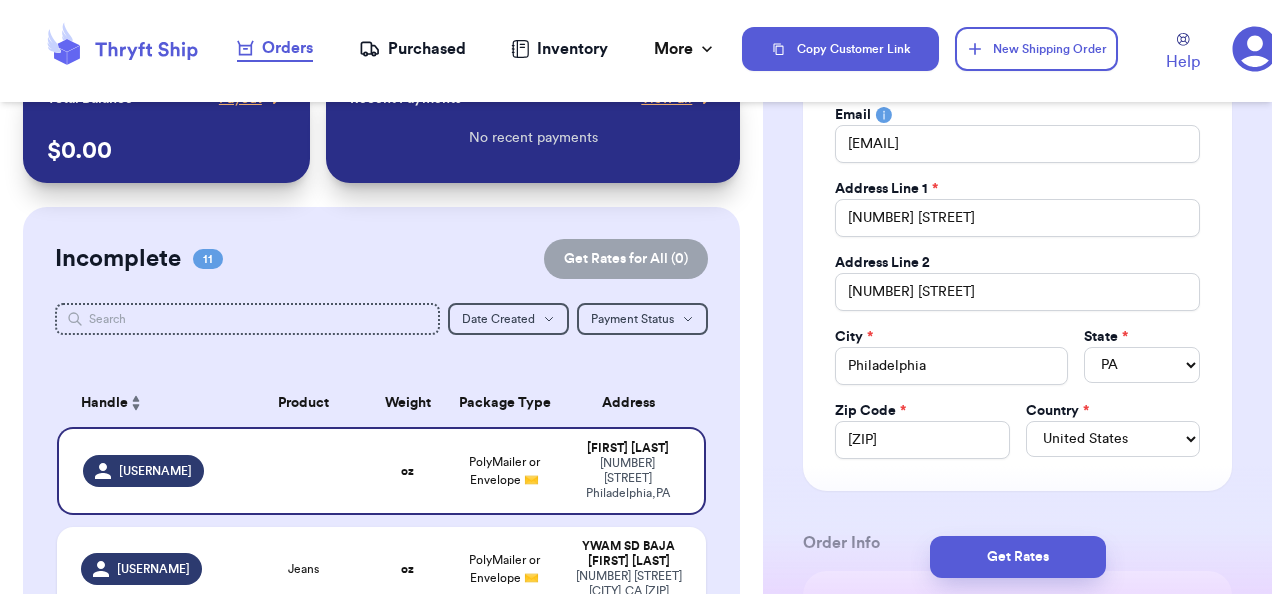 scroll, scrollTop: 336, scrollLeft: 0, axis: vertical 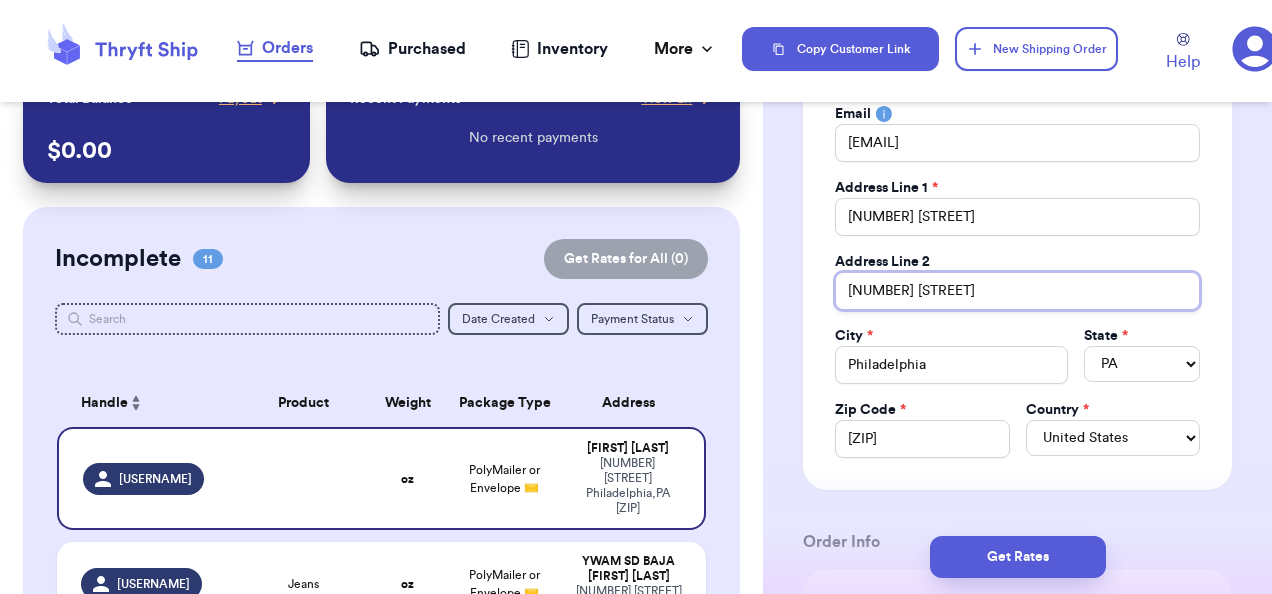 drag, startPoint x: 950, startPoint y: 292, endPoint x: 812, endPoint y: 285, distance: 138.17743 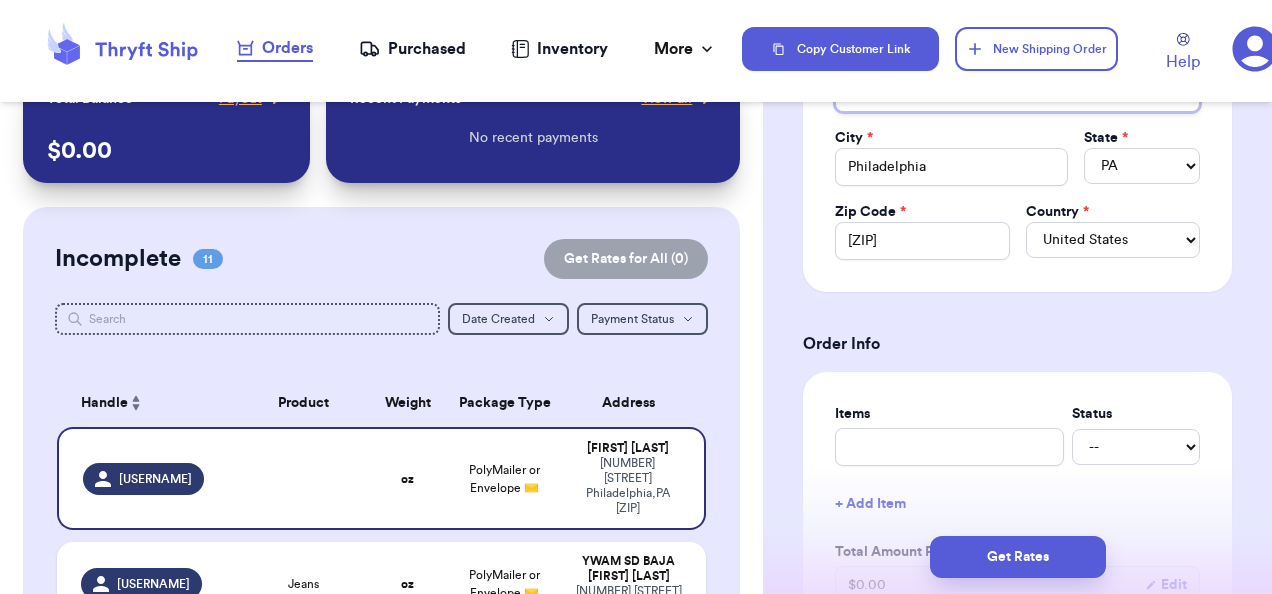 scroll, scrollTop: 652, scrollLeft: 0, axis: vertical 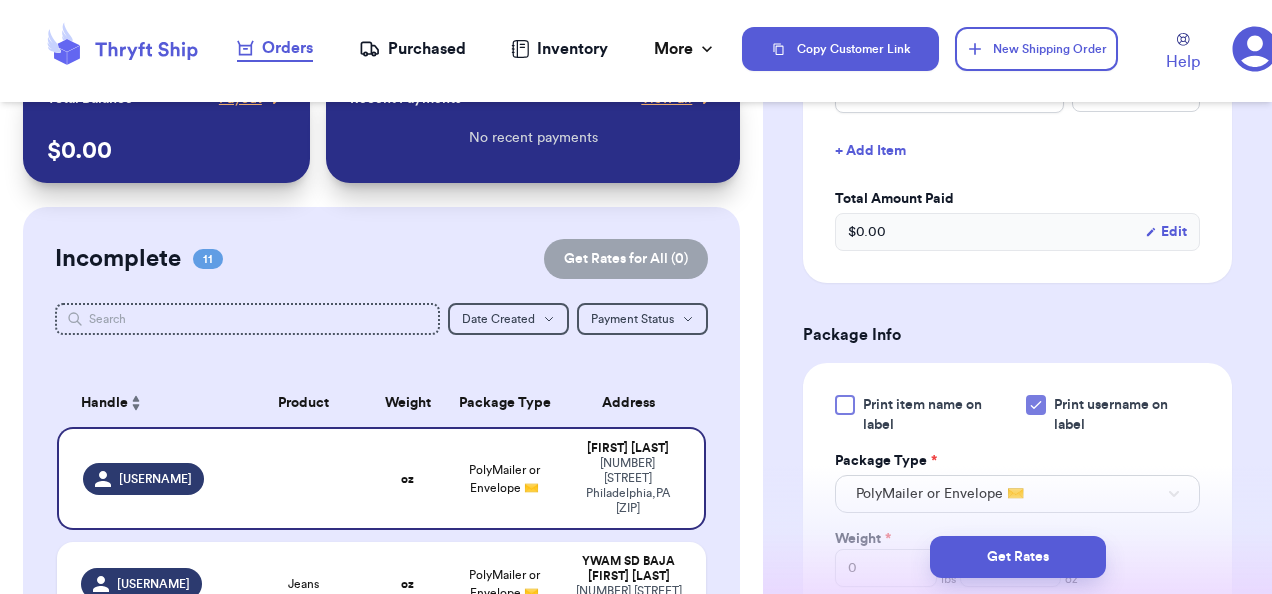 type 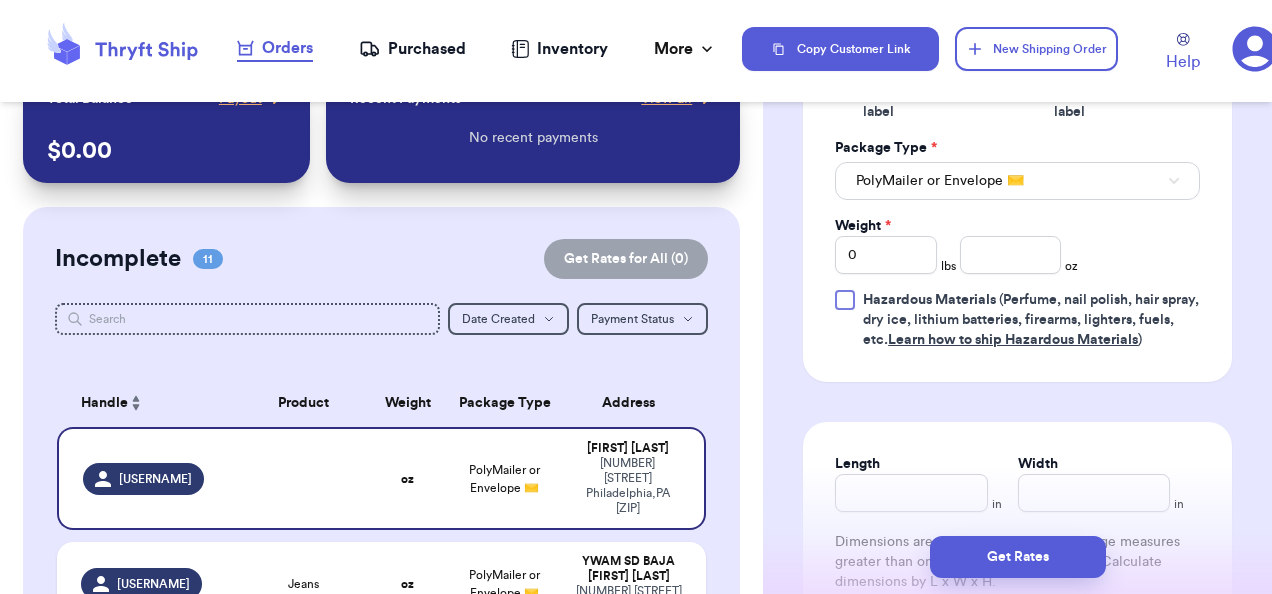 scroll, scrollTop: 1201, scrollLeft: 0, axis: vertical 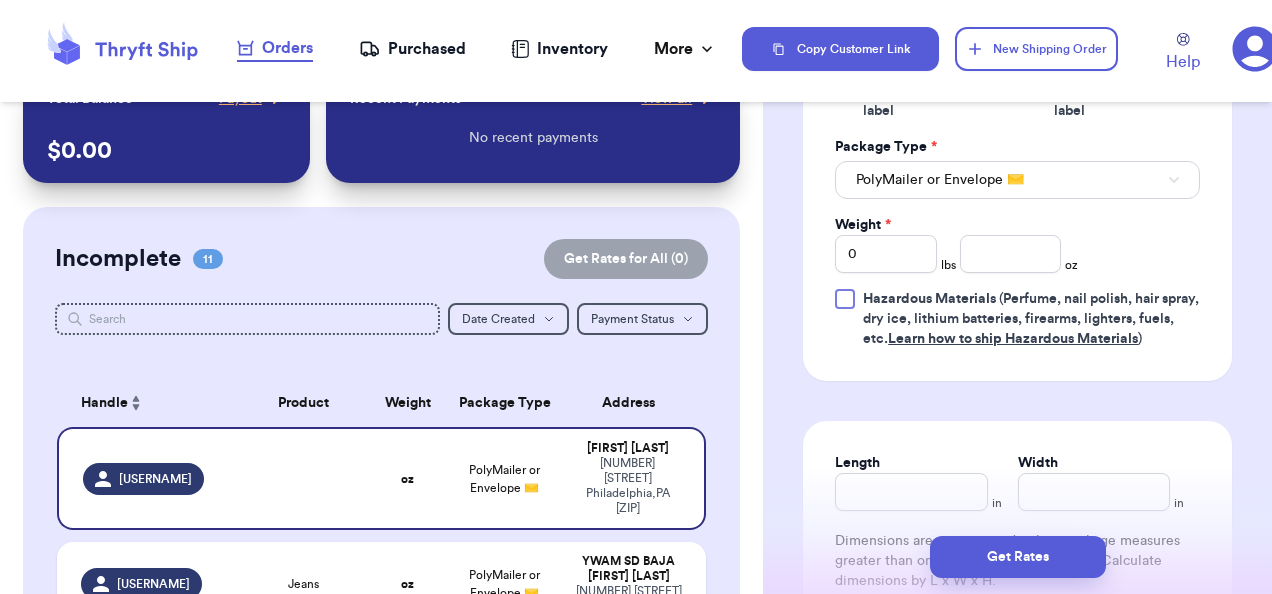 type 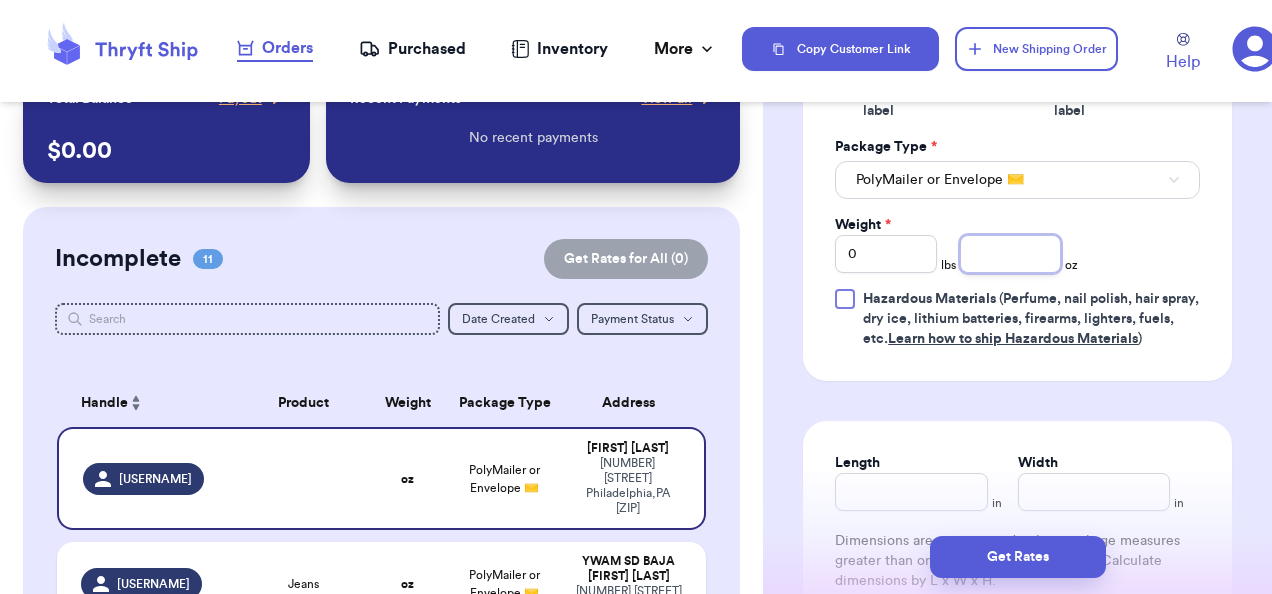 click at bounding box center (1011, 254) 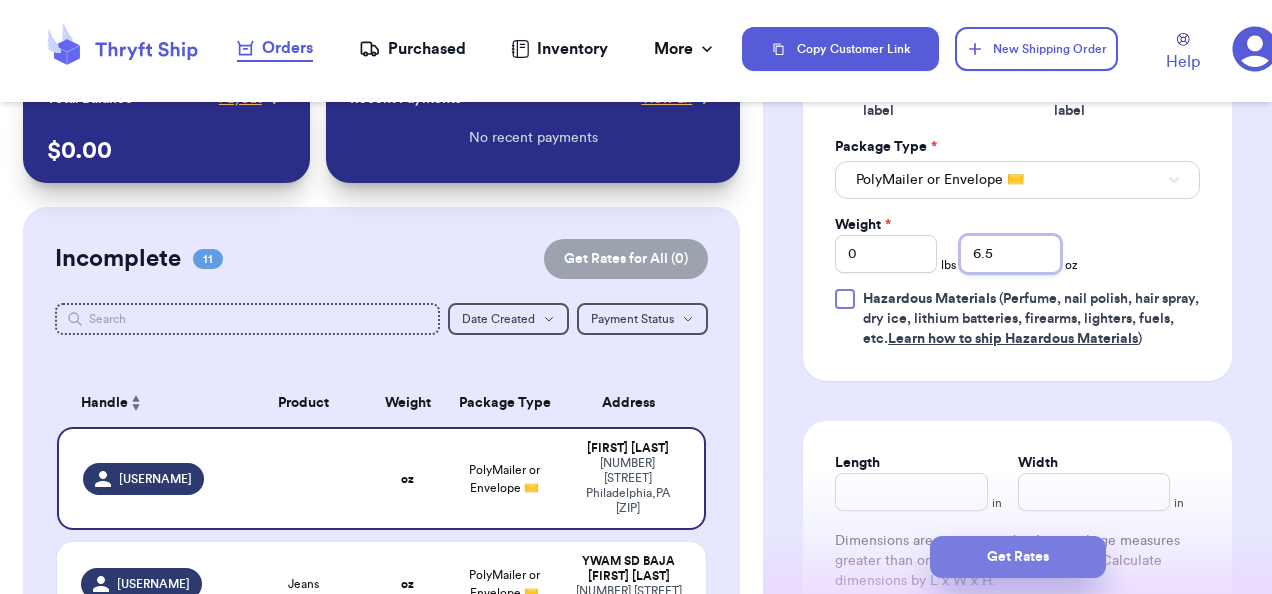 type on "6.5" 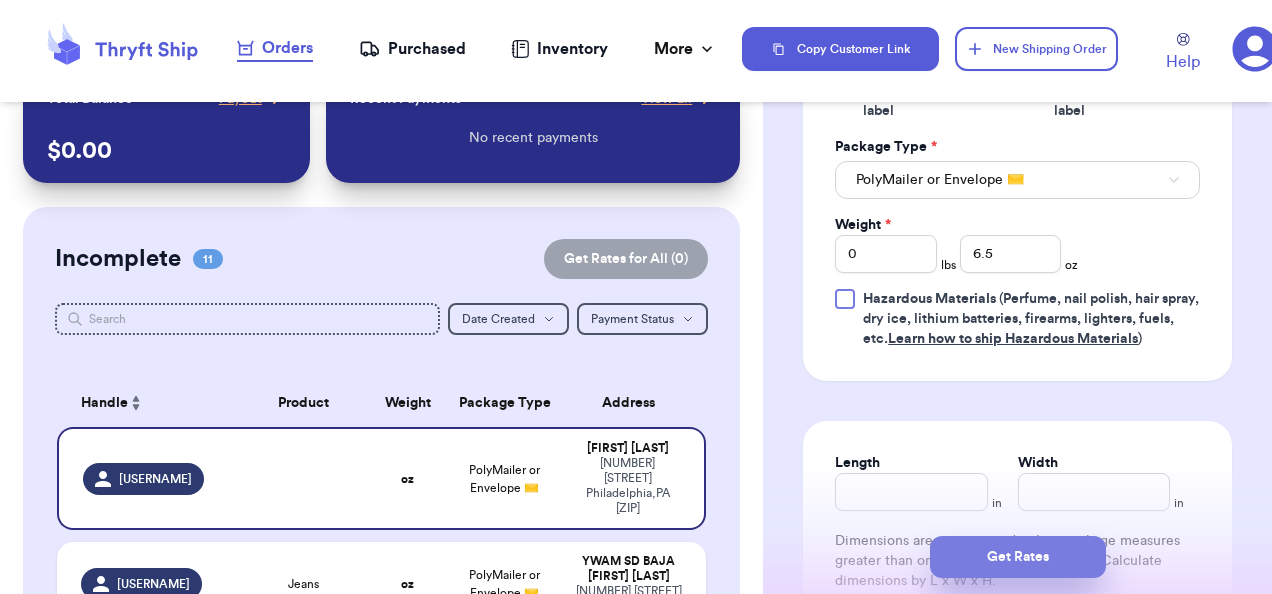 click on "Get Rates" at bounding box center (1018, 557) 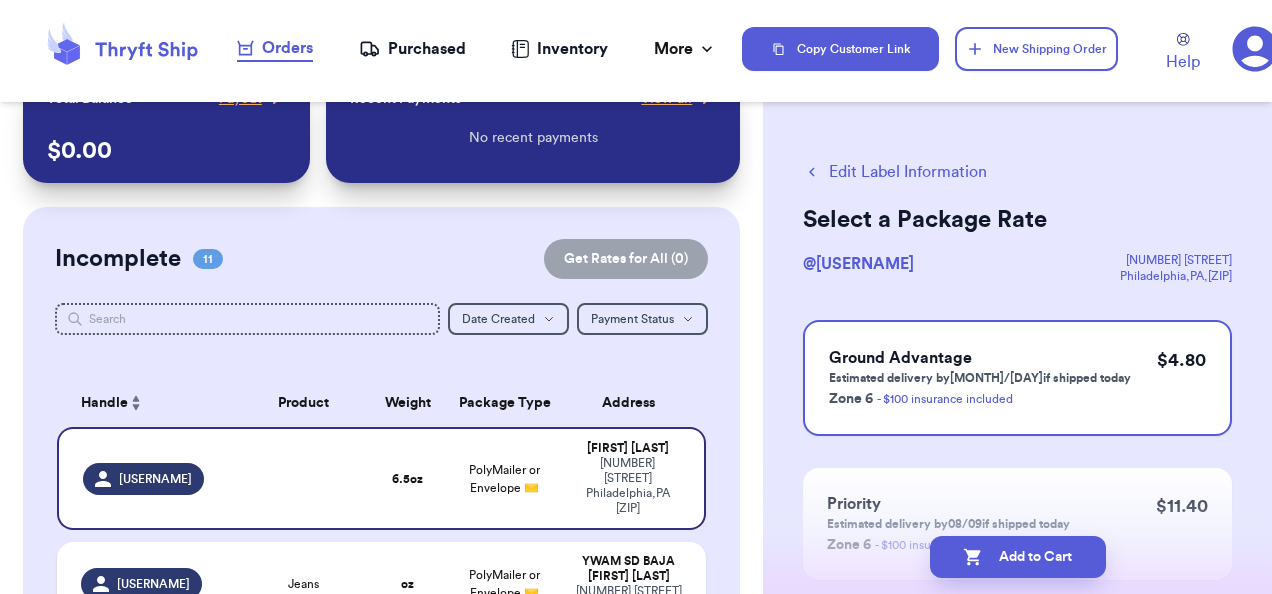 scroll, scrollTop: 0, scrollLeft: 0, axis: both 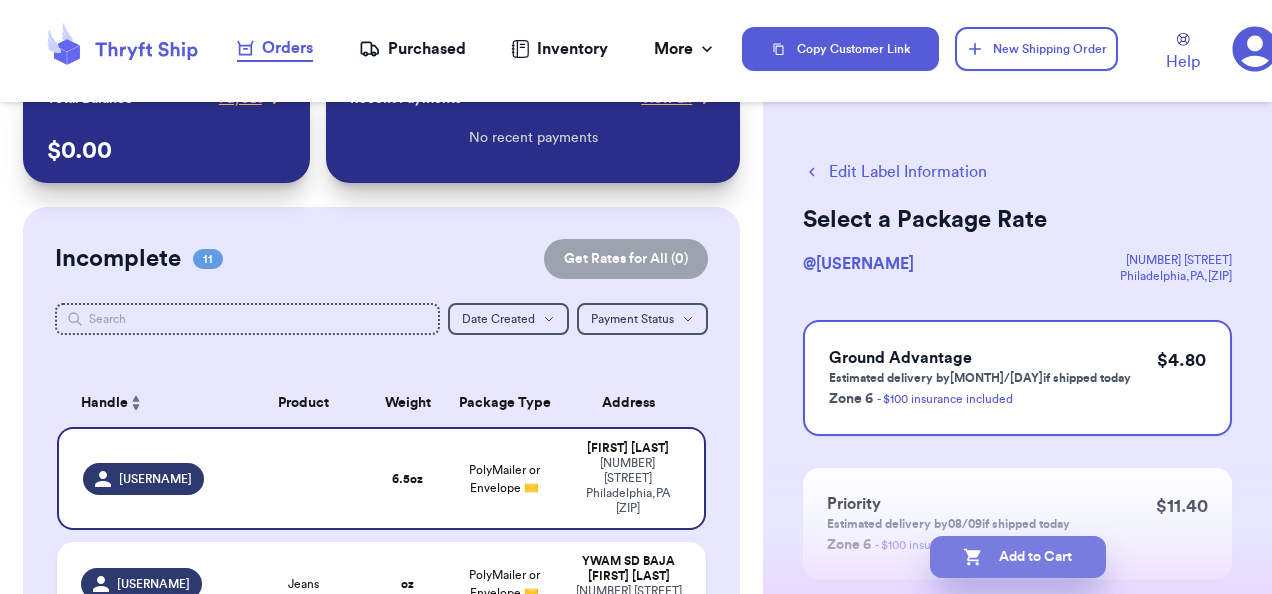 click on "Add to Cart" at bounding box center (1018, 557) 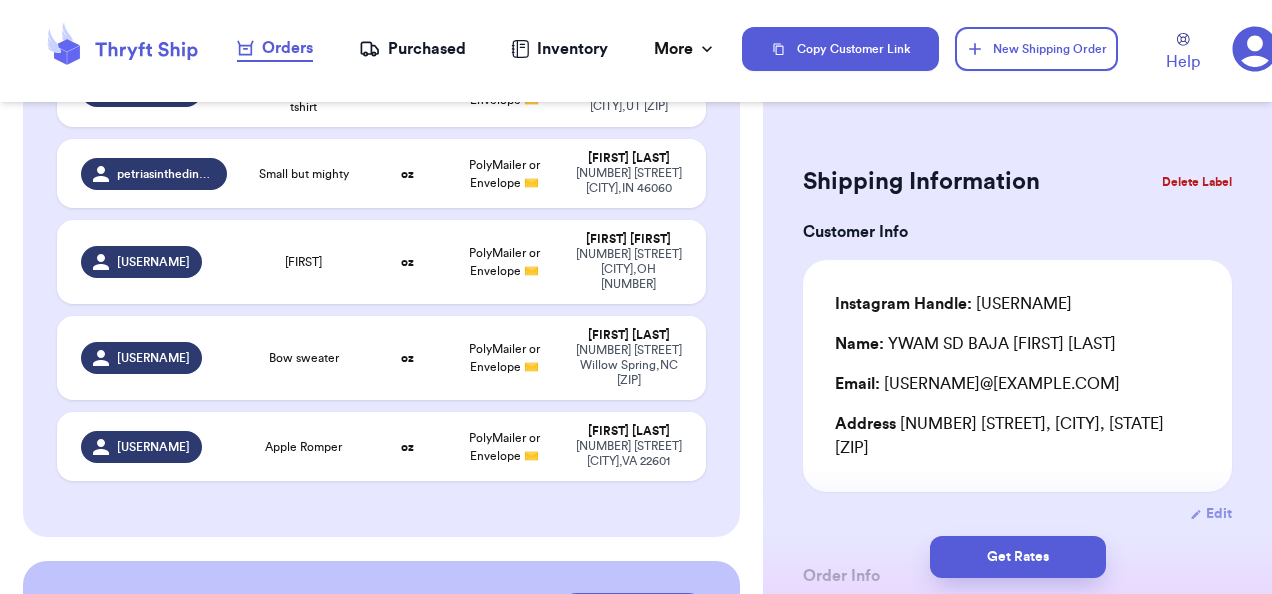 type 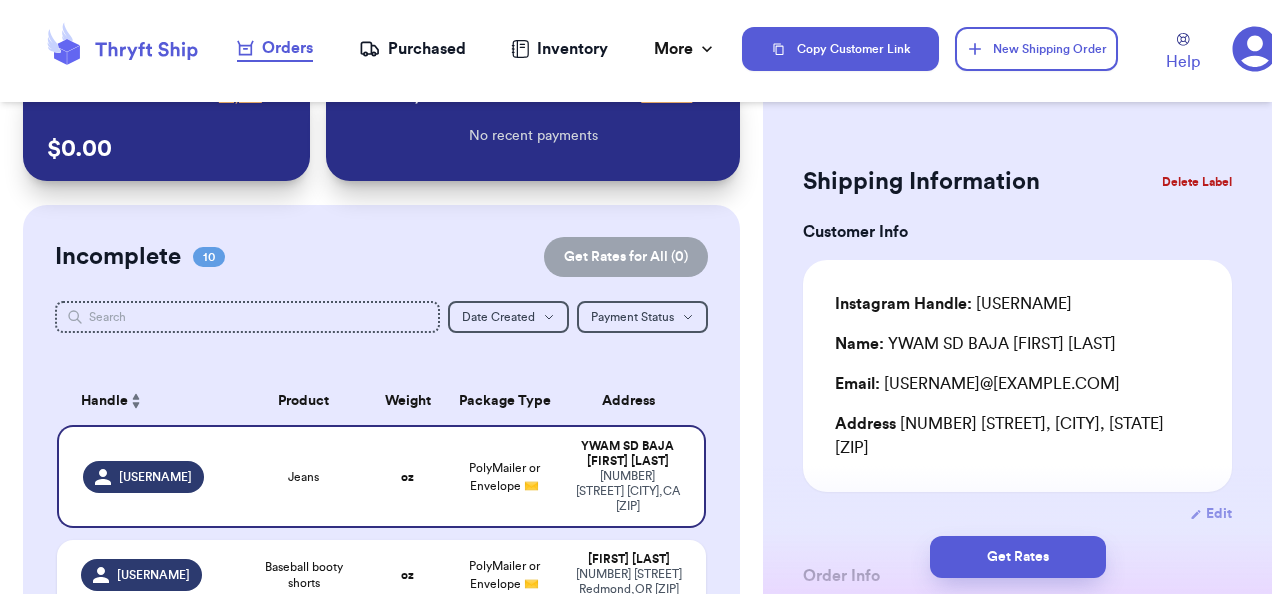 scroll, scrollTop: 0, scrollLeft: 0, axis: both 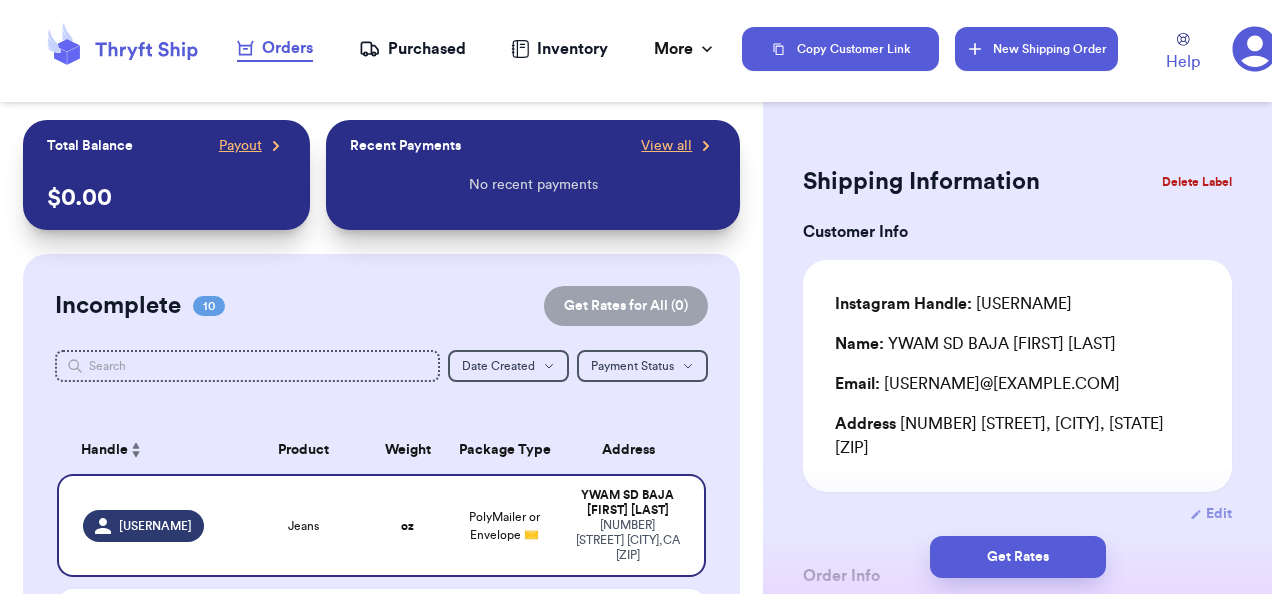 click on "New Shipping Order" at bounding box center [1036, 49] 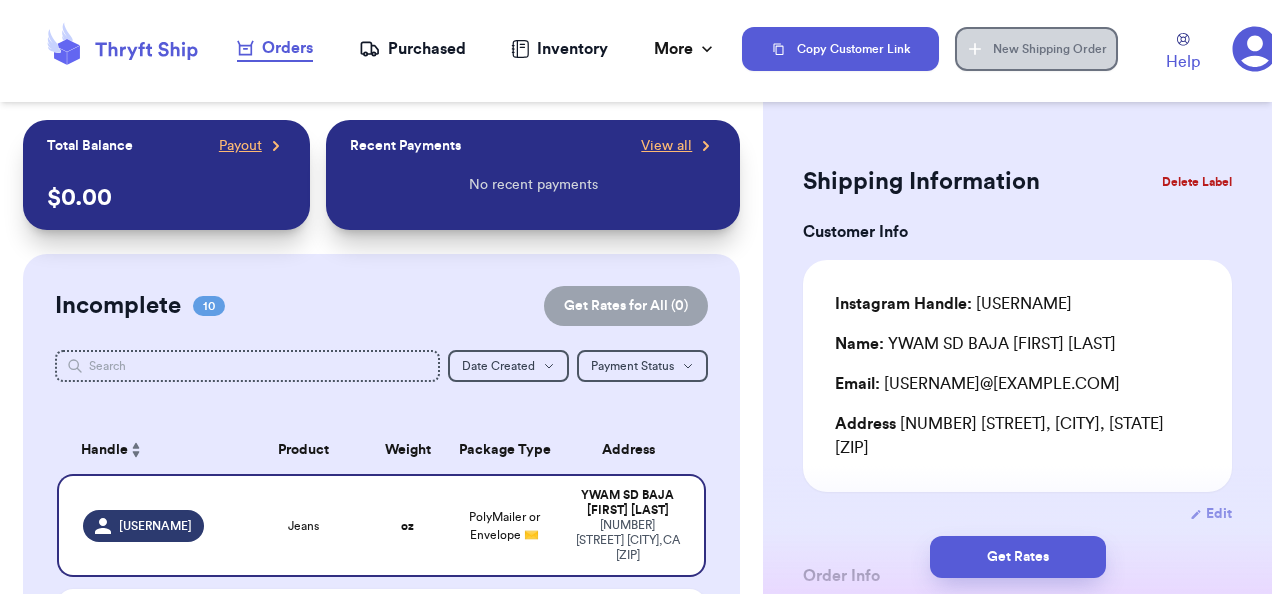 type 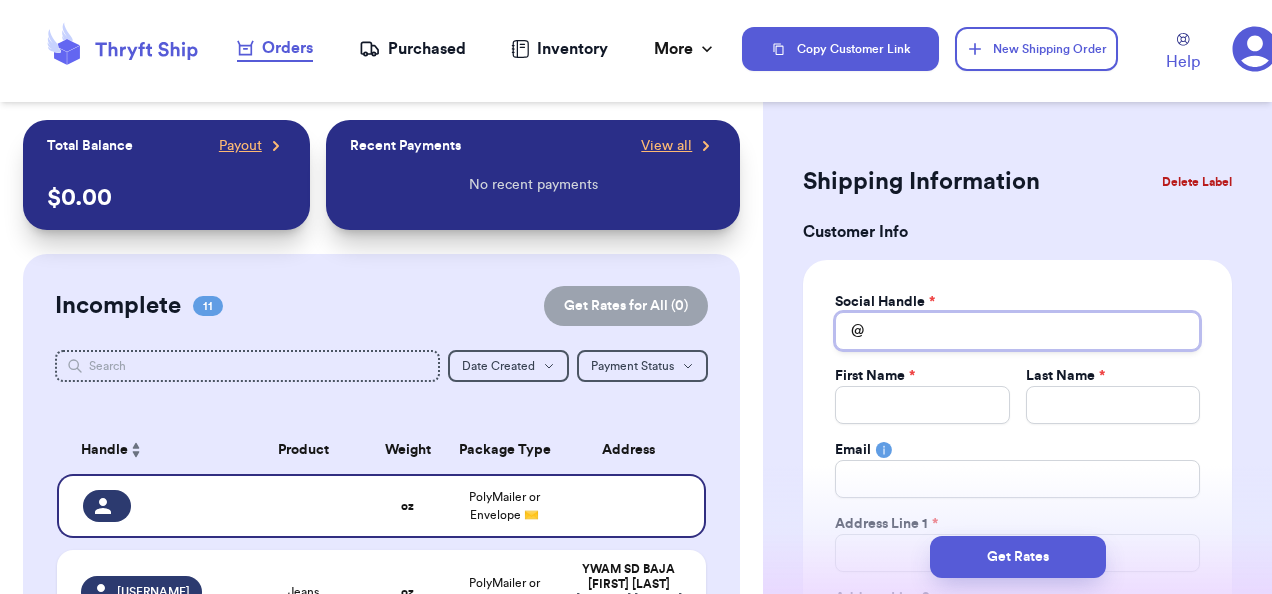click on "Total Amount Paid" at bounding box center [1017, 331] 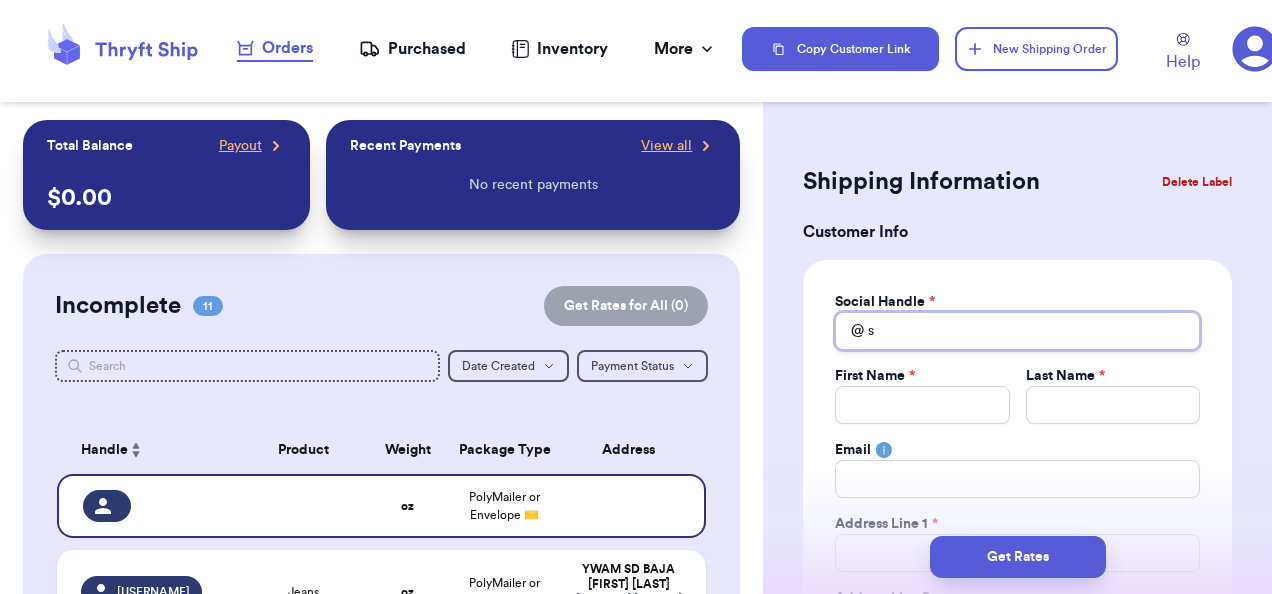type 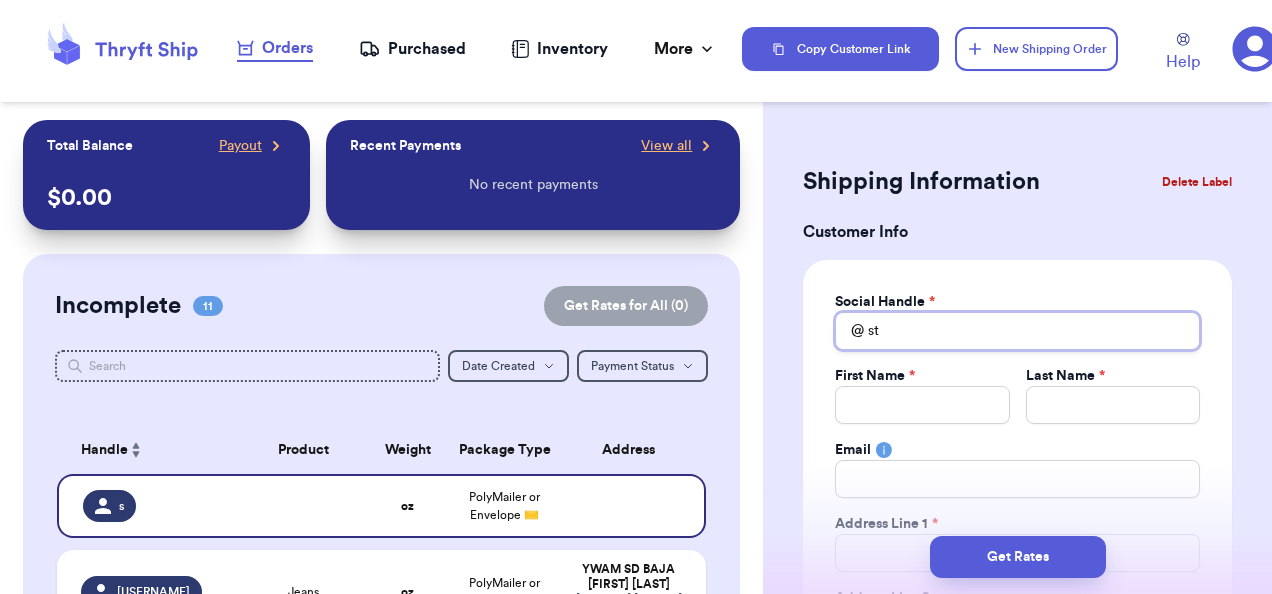 type 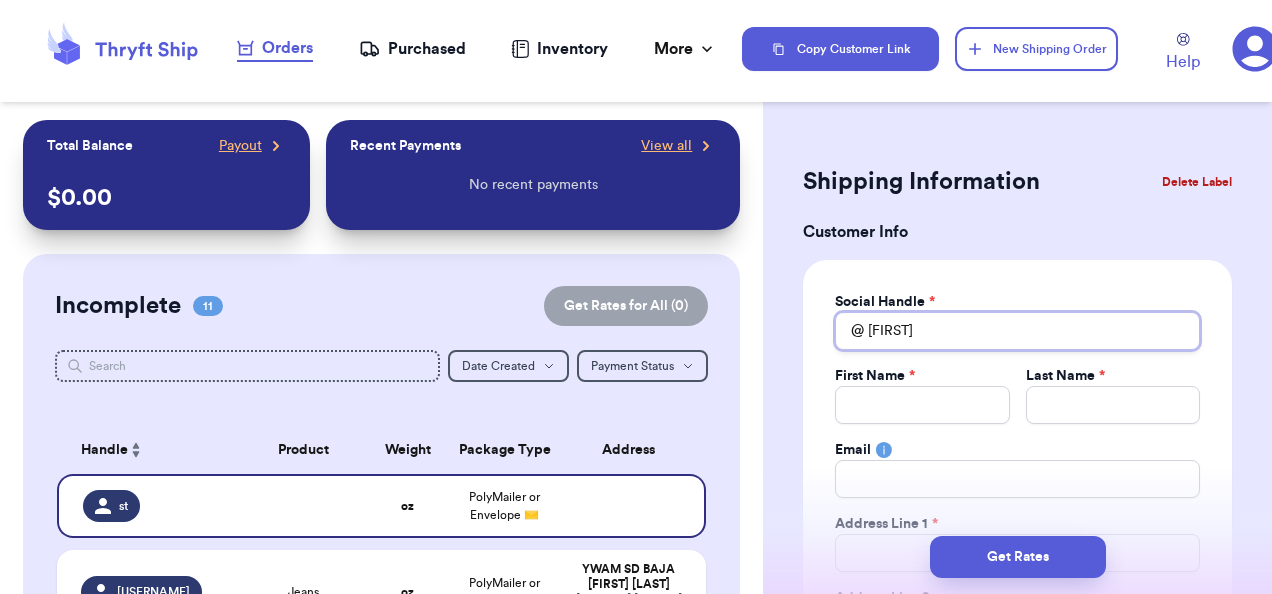 type 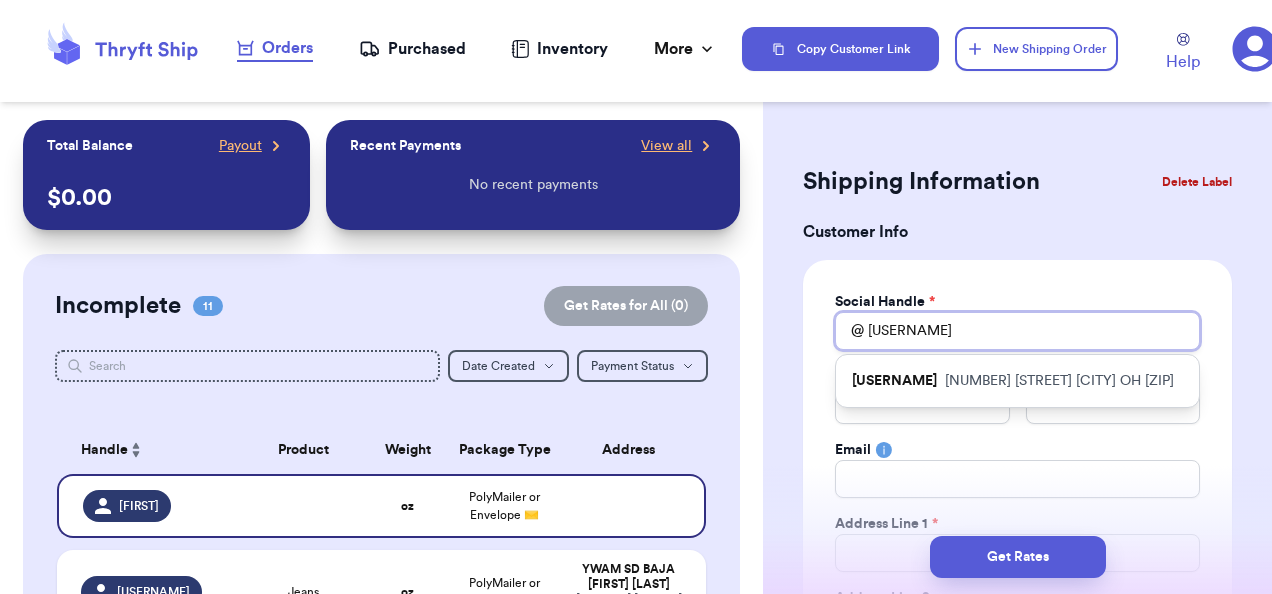 type 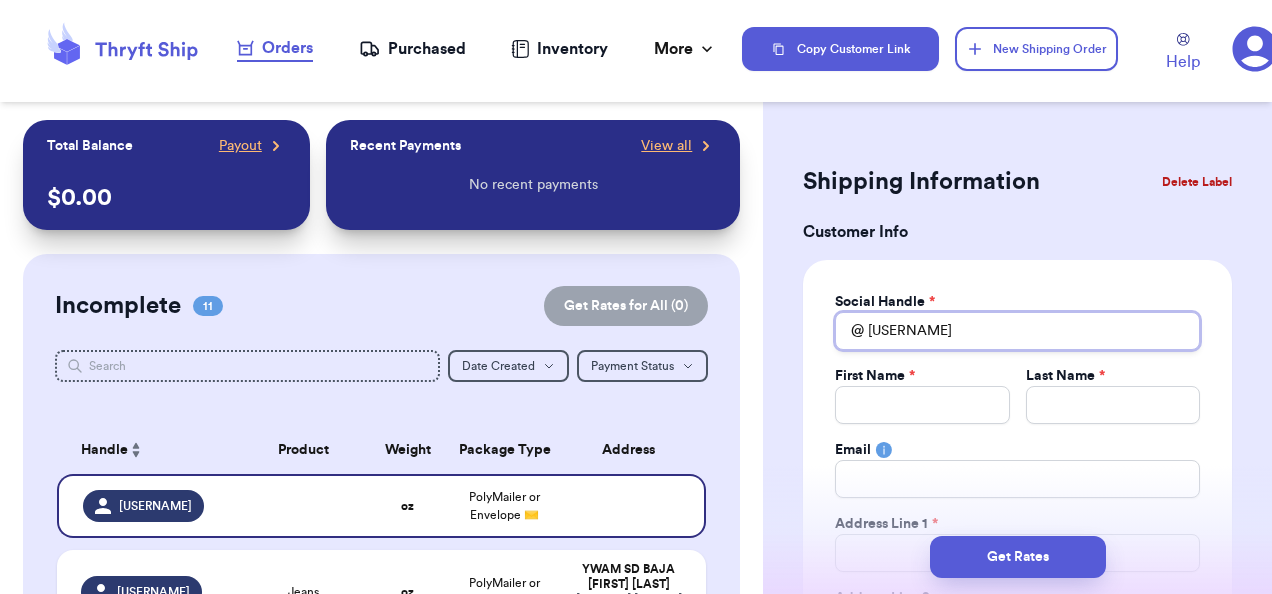 type 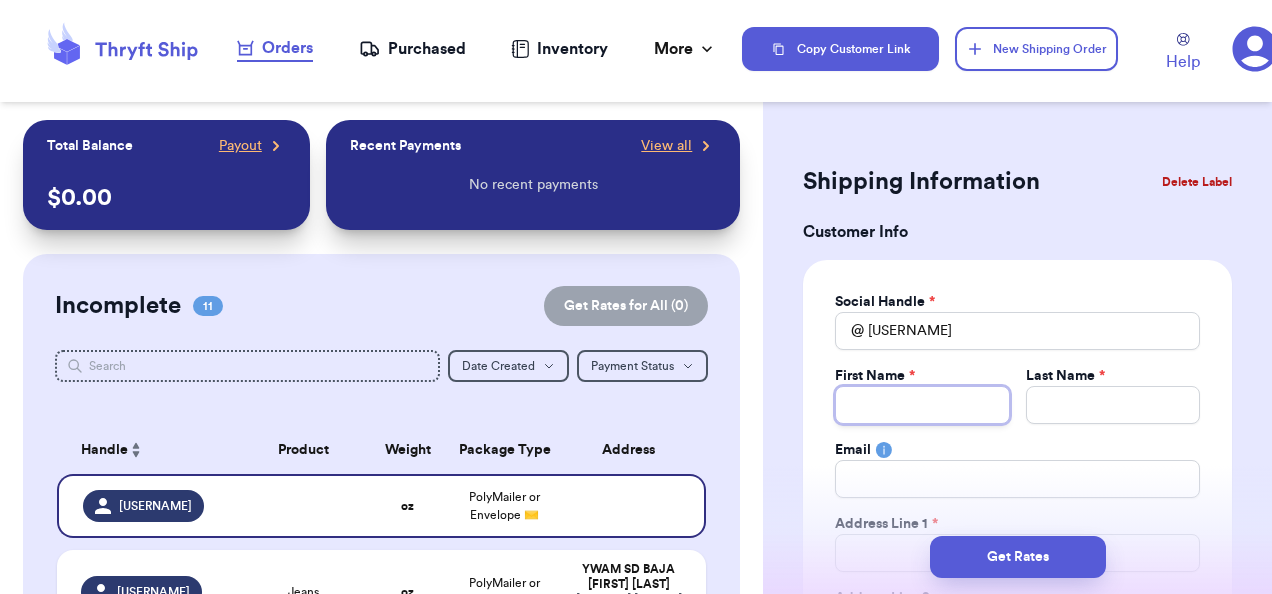 type 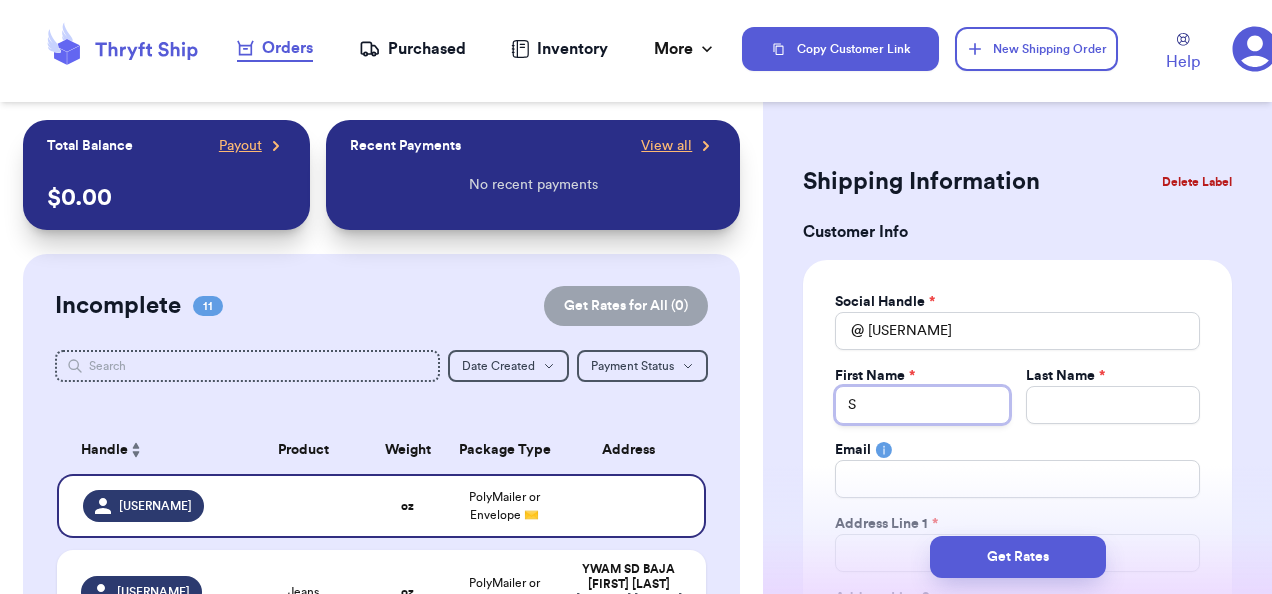 type 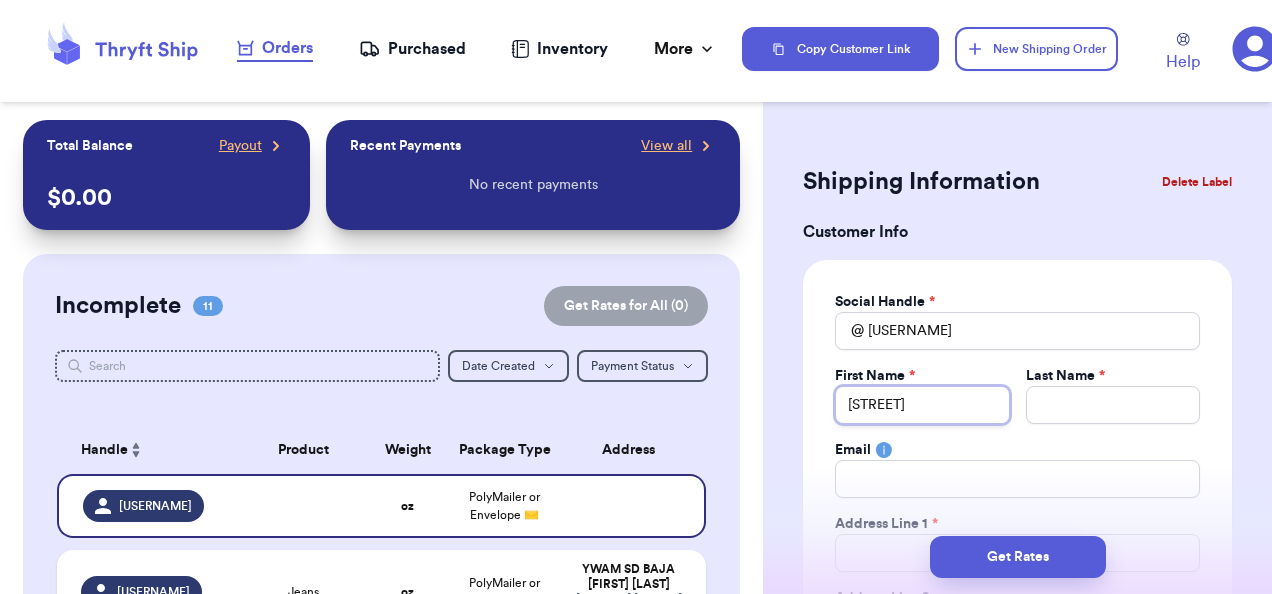 type 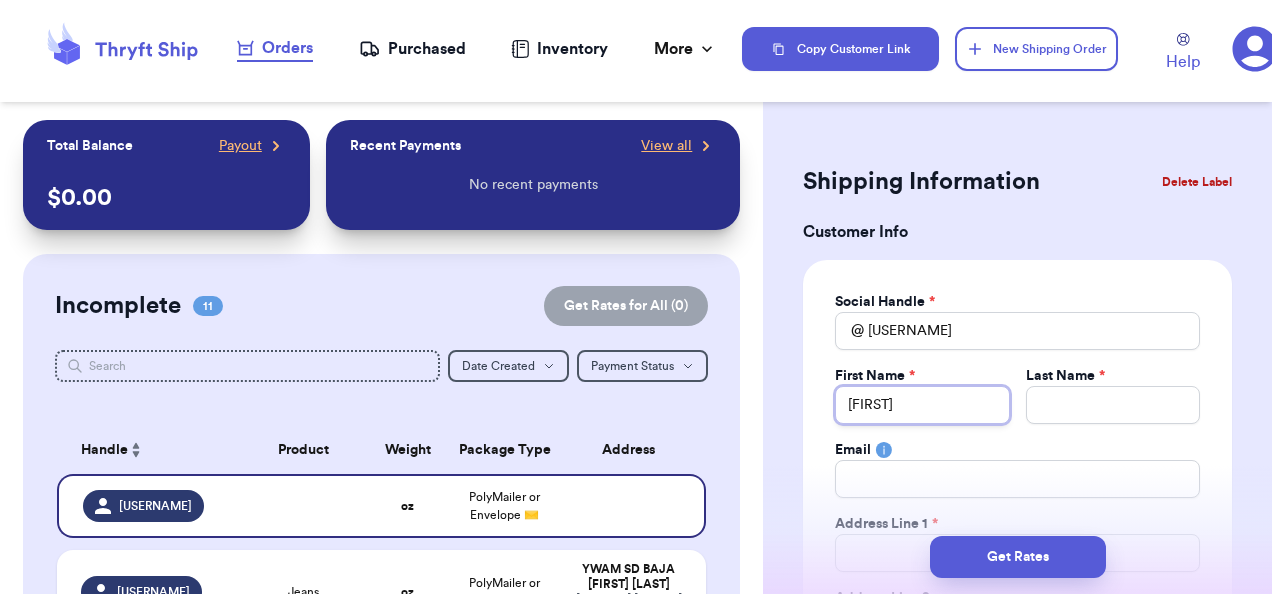 type 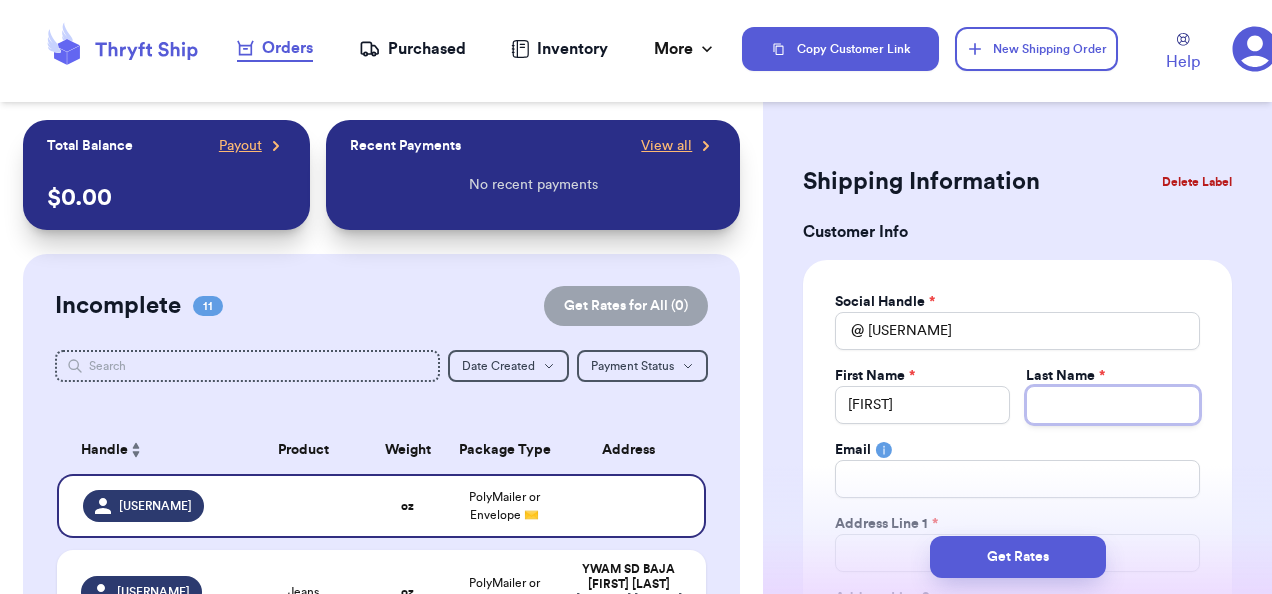 type on "[LAST]" 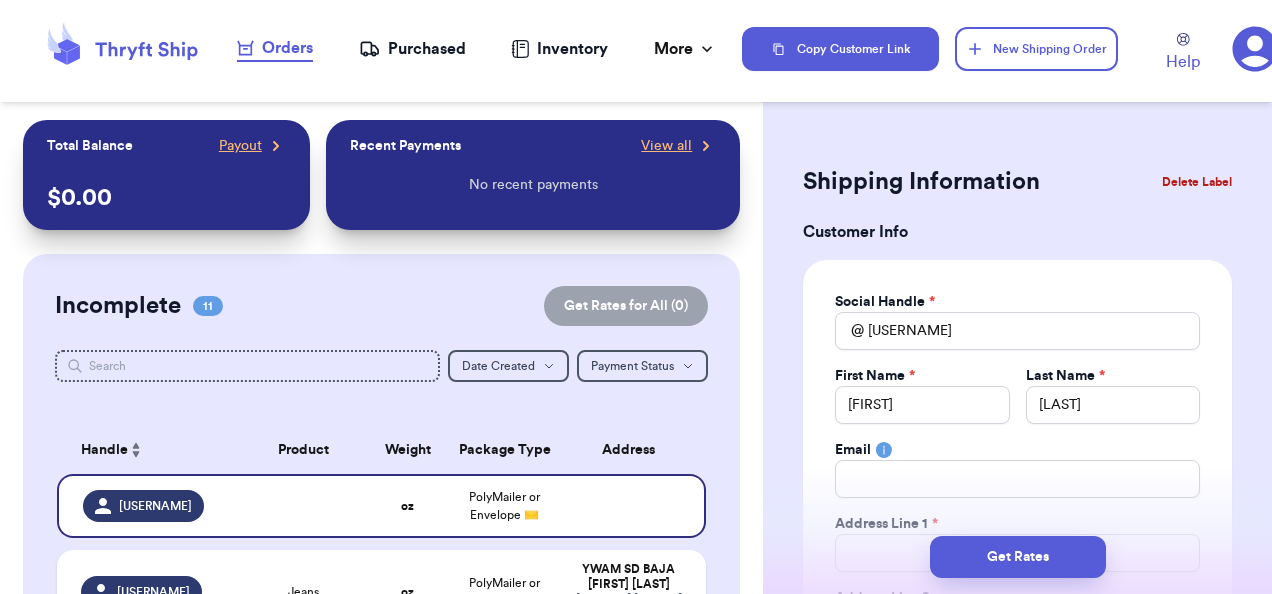 type on "[NUMBER] [STREET]" 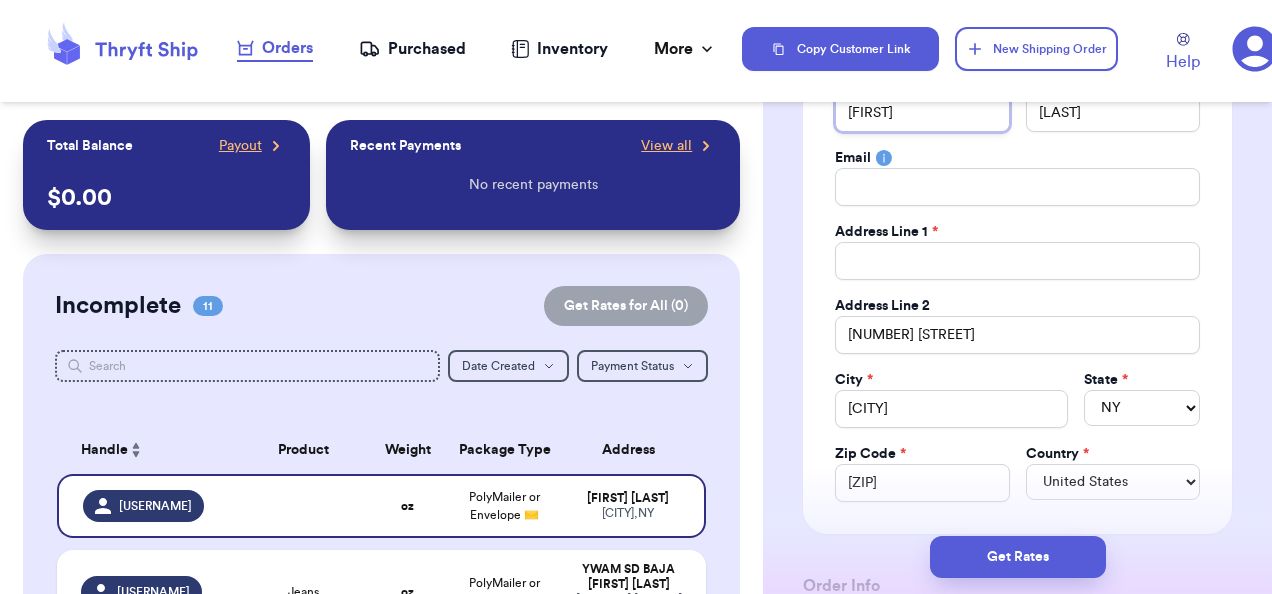 scroll, scrollTop: 293, scrollLeft: 0, axis: vertical 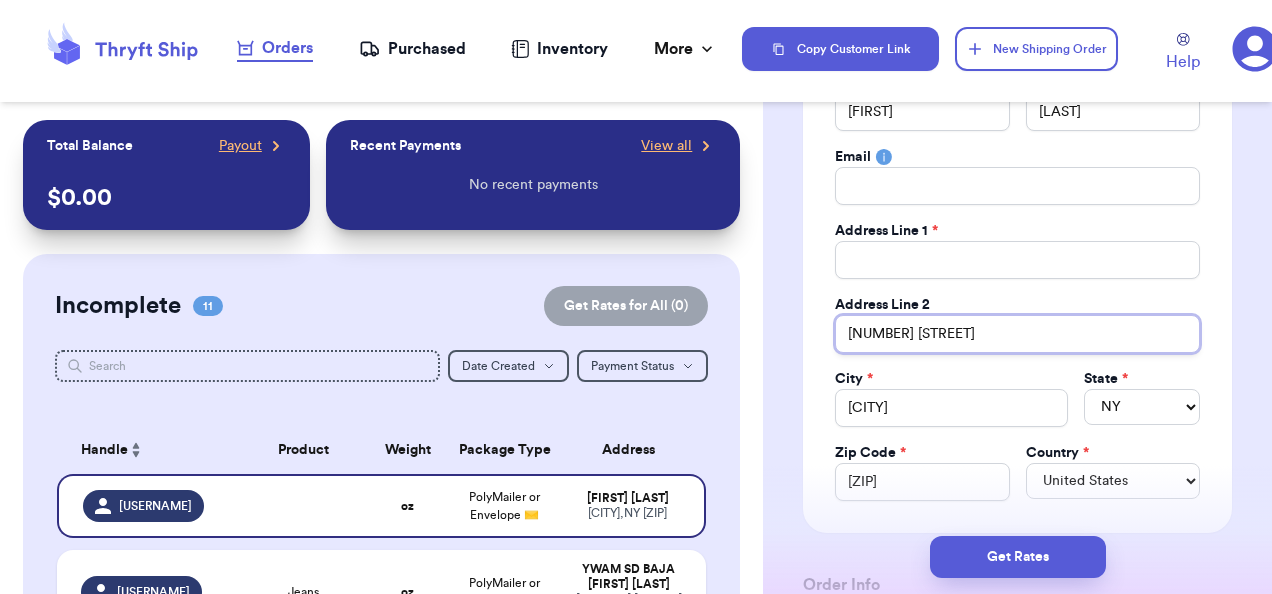 drag, startPoint x: 974, startPoint y: 334, endPoint x: 805, endPoint y: 342, distance: 169.18924 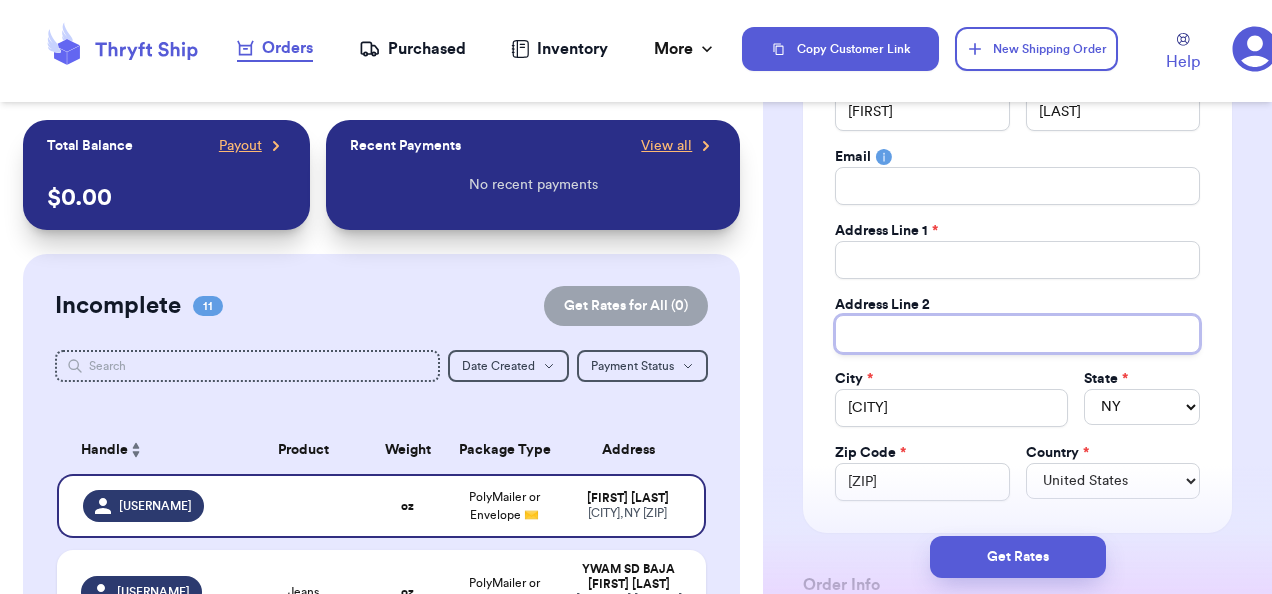 type 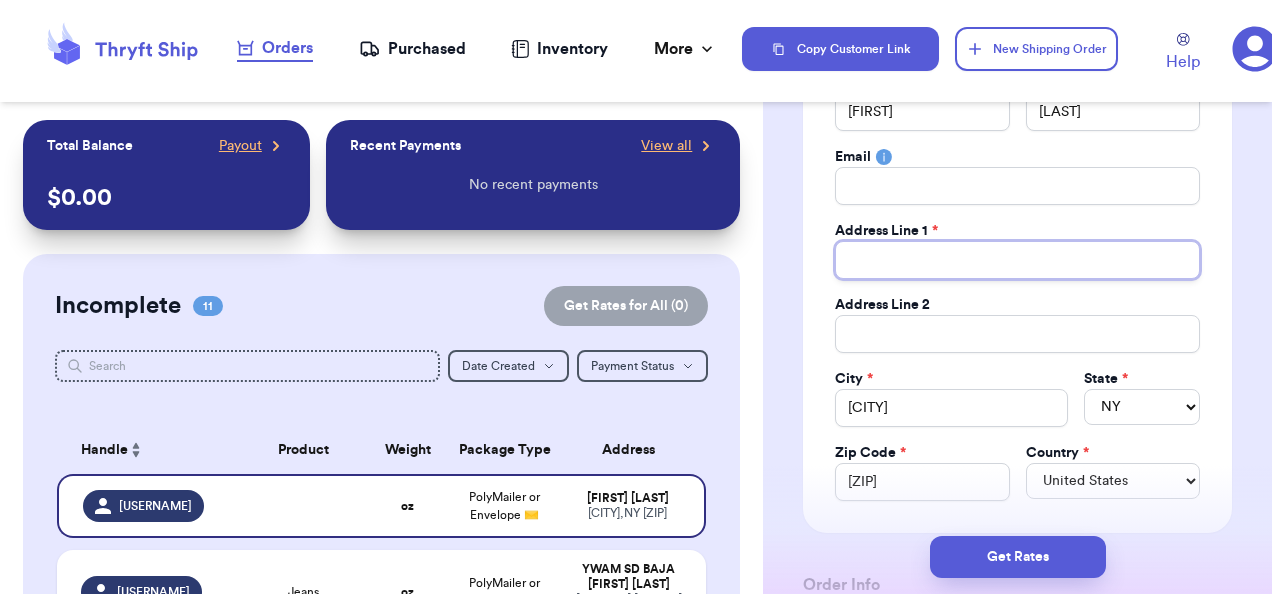 click on "Total Amount Paid" at bounding box center [1017, 260] 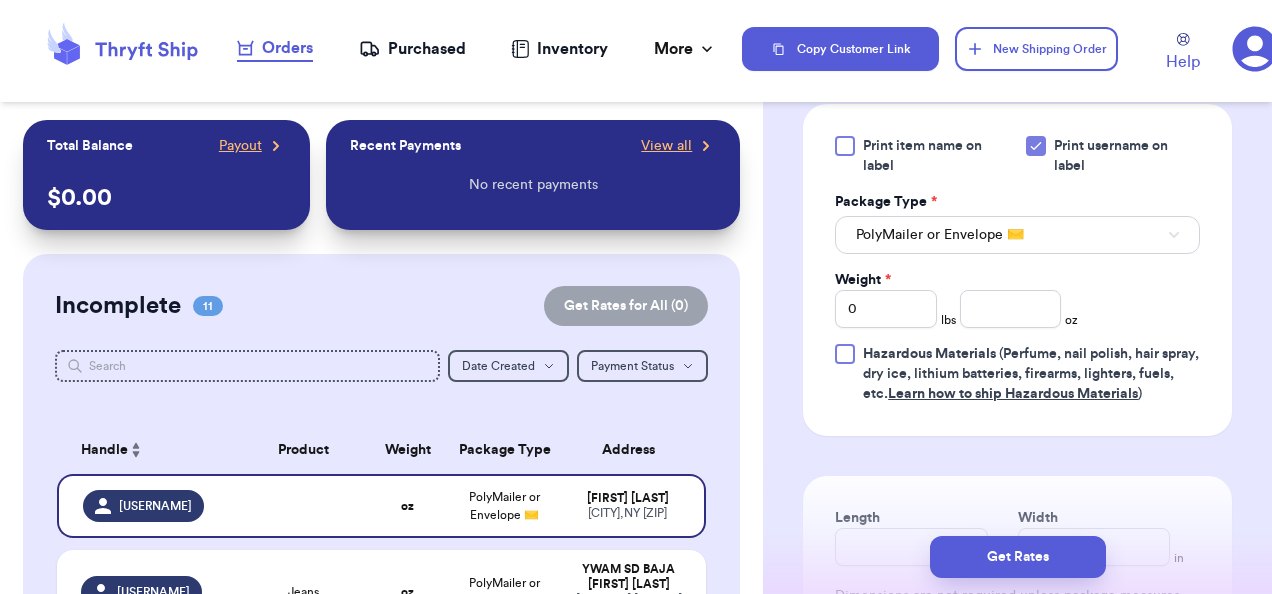 scroll, scrollTop: 1147, scrollLeft: 0, axis: vertical 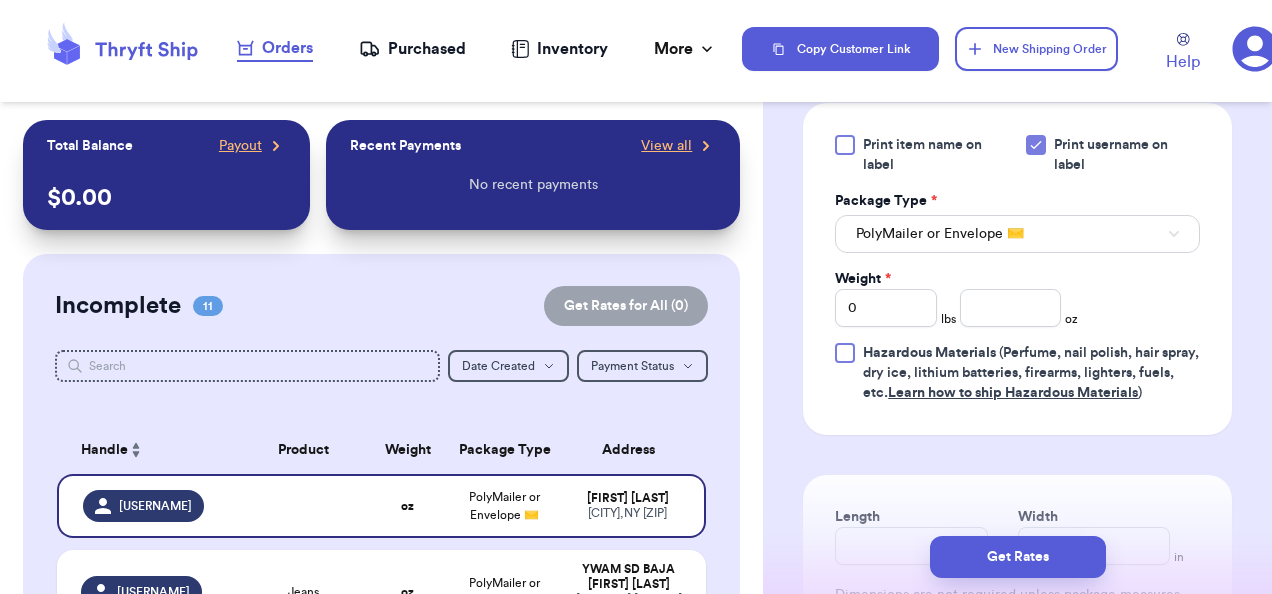 type 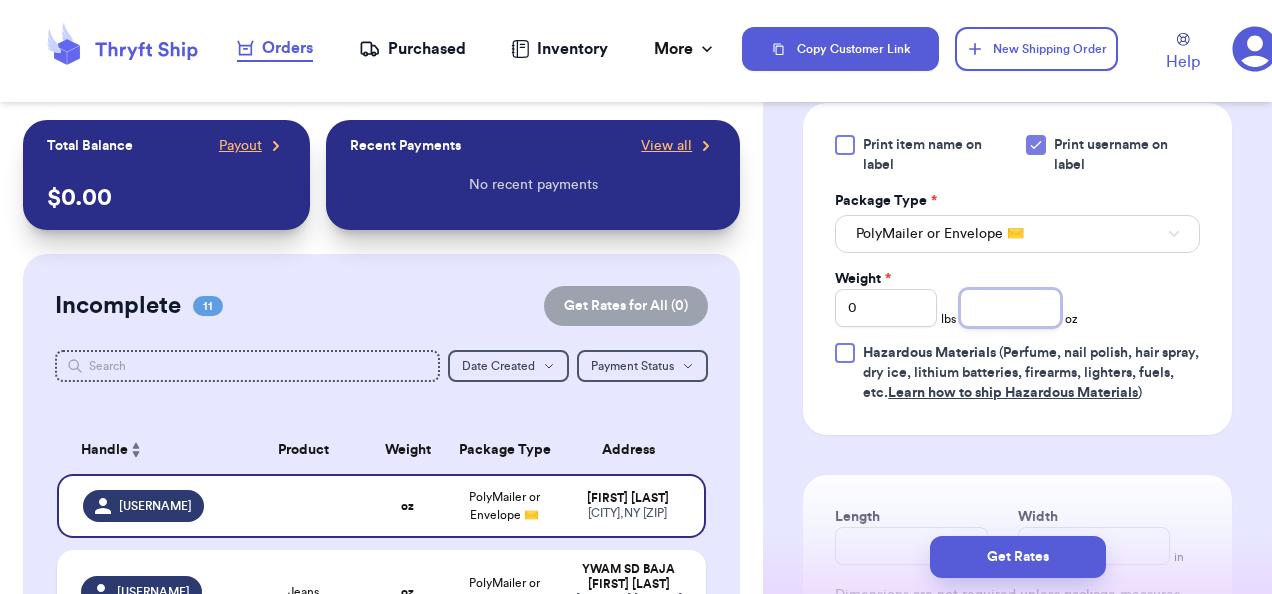 click at bounding box center [1011, 308] 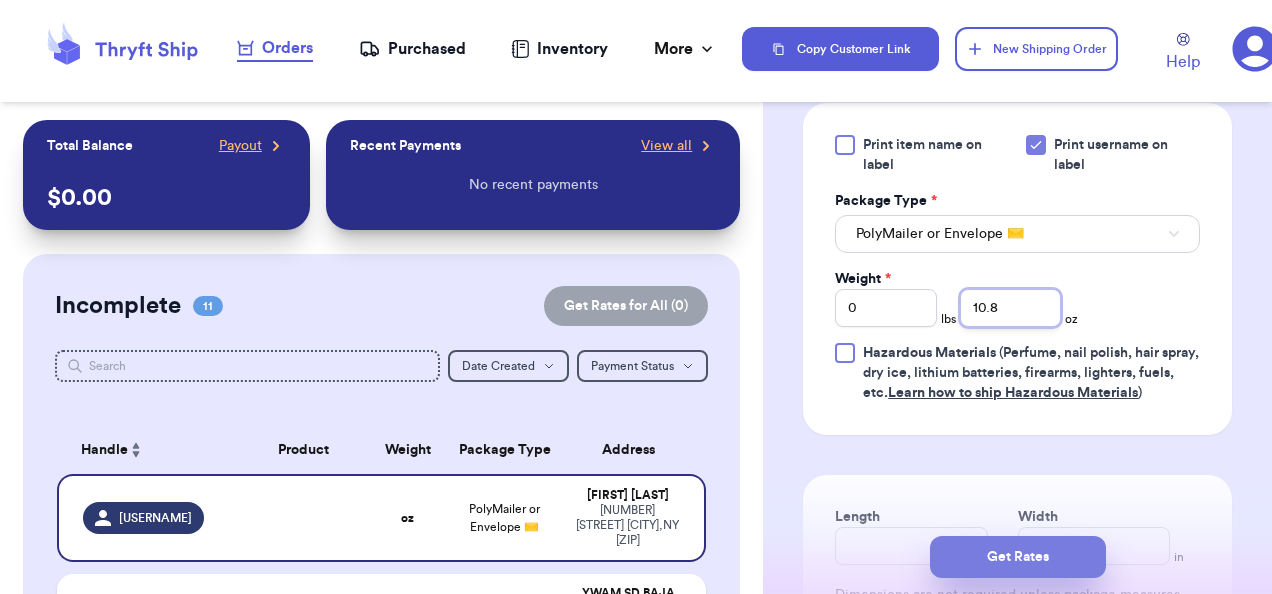 type on "10.8" 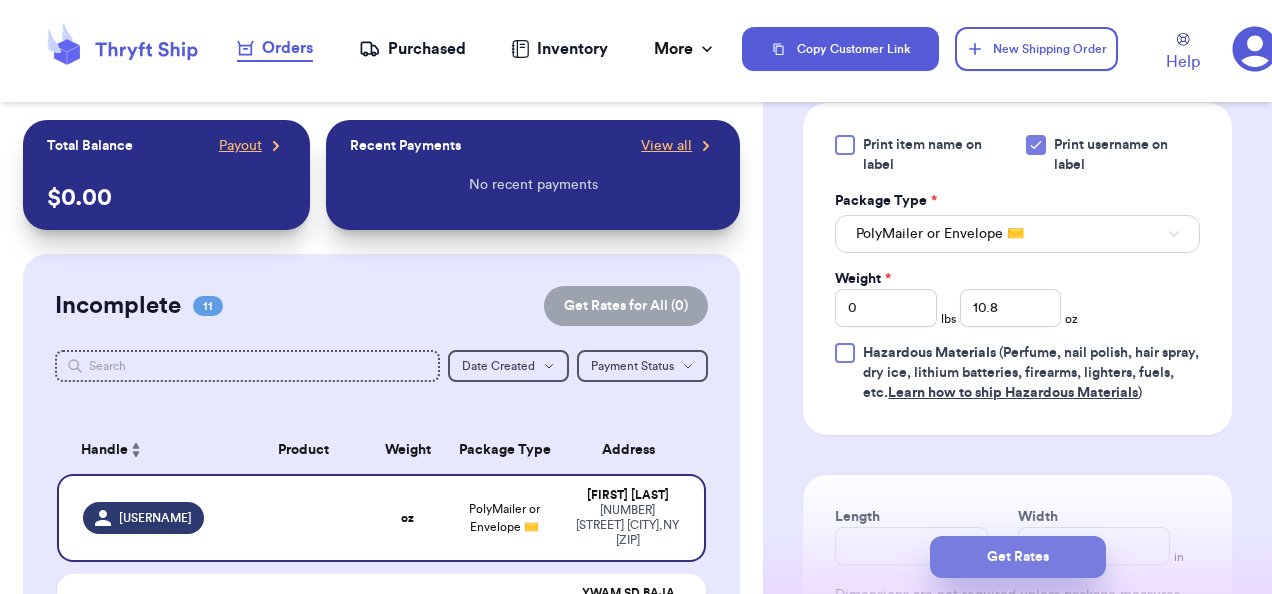click on "Get Rates" at bounding box center (1018, 557) 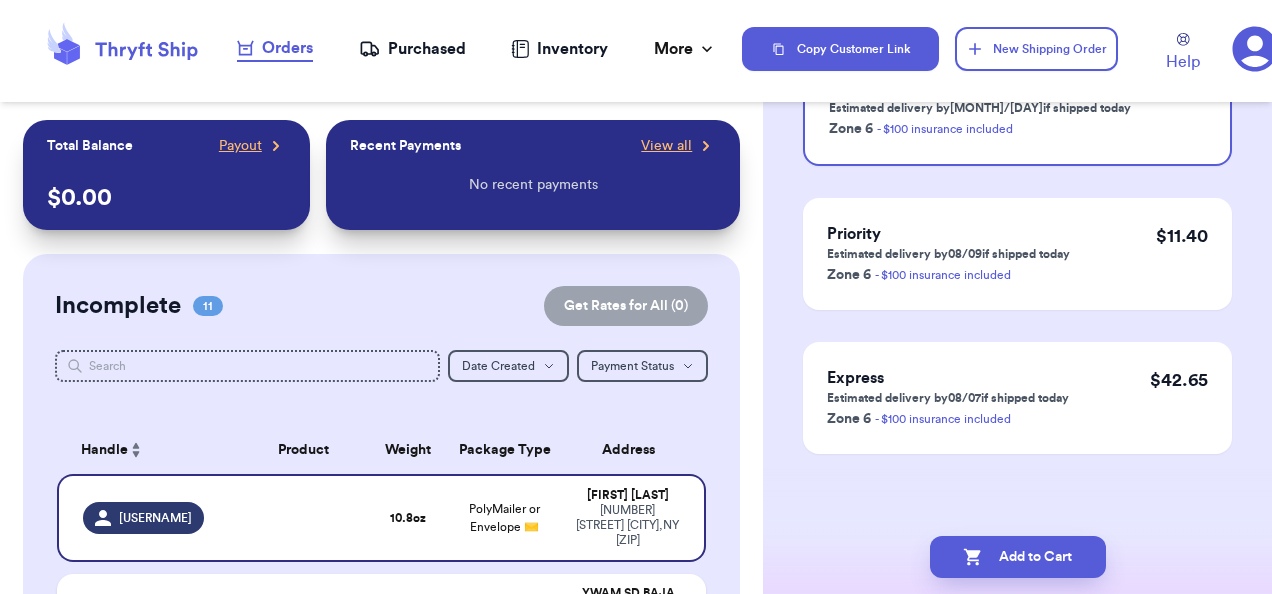 scroll, scrollTop: 0, scrollLeft: 0, axis: both 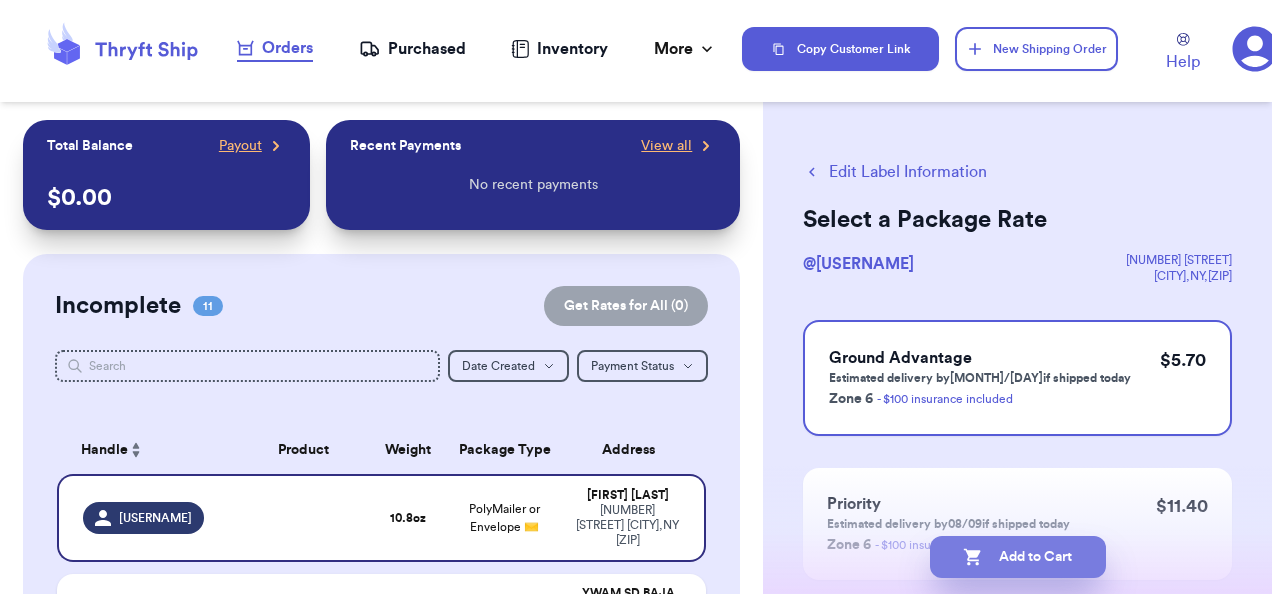 click on "Add to Cart" at bounding box center (1018, 557) 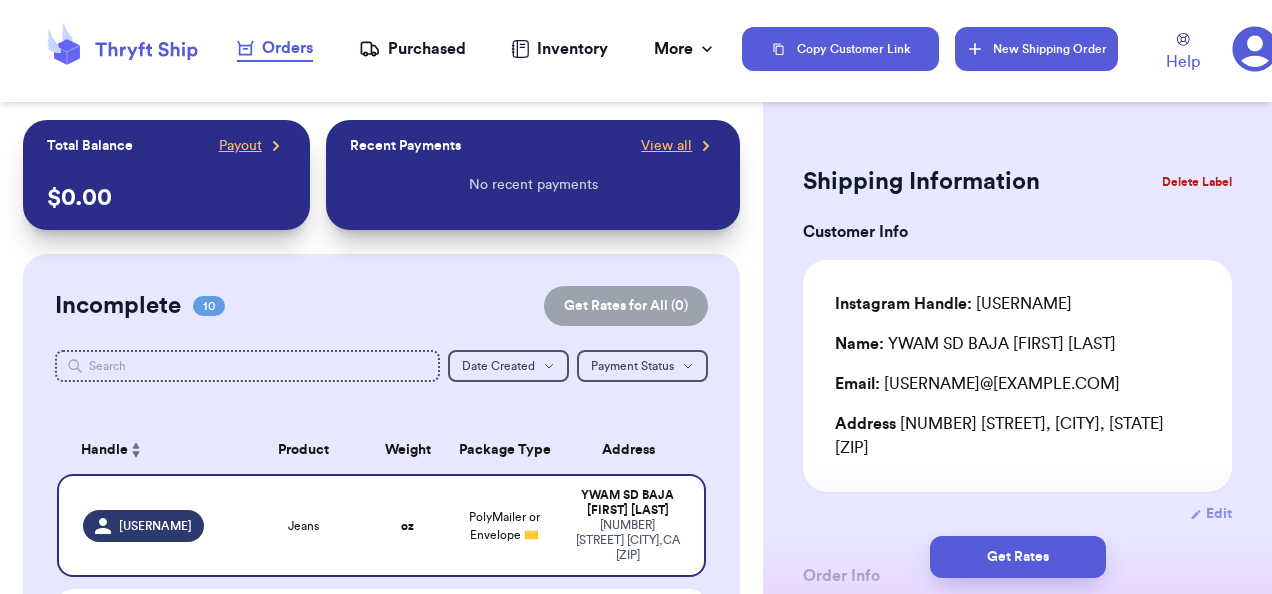 type 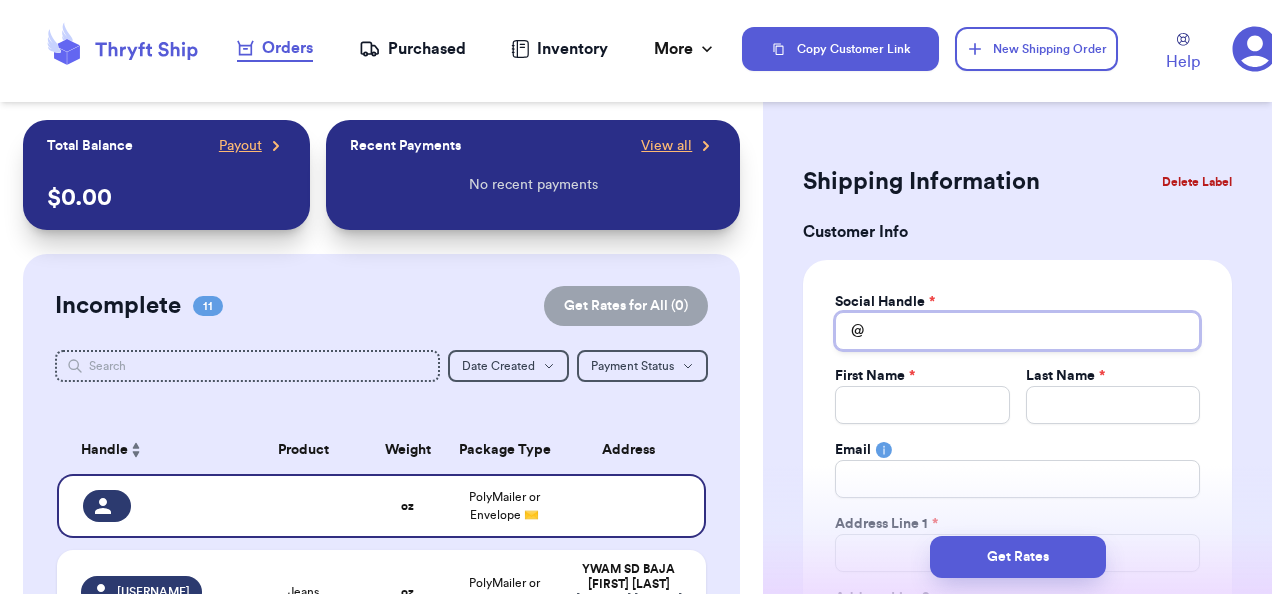 click on "Total Amount Paid" at bounding box center (1017, 331) 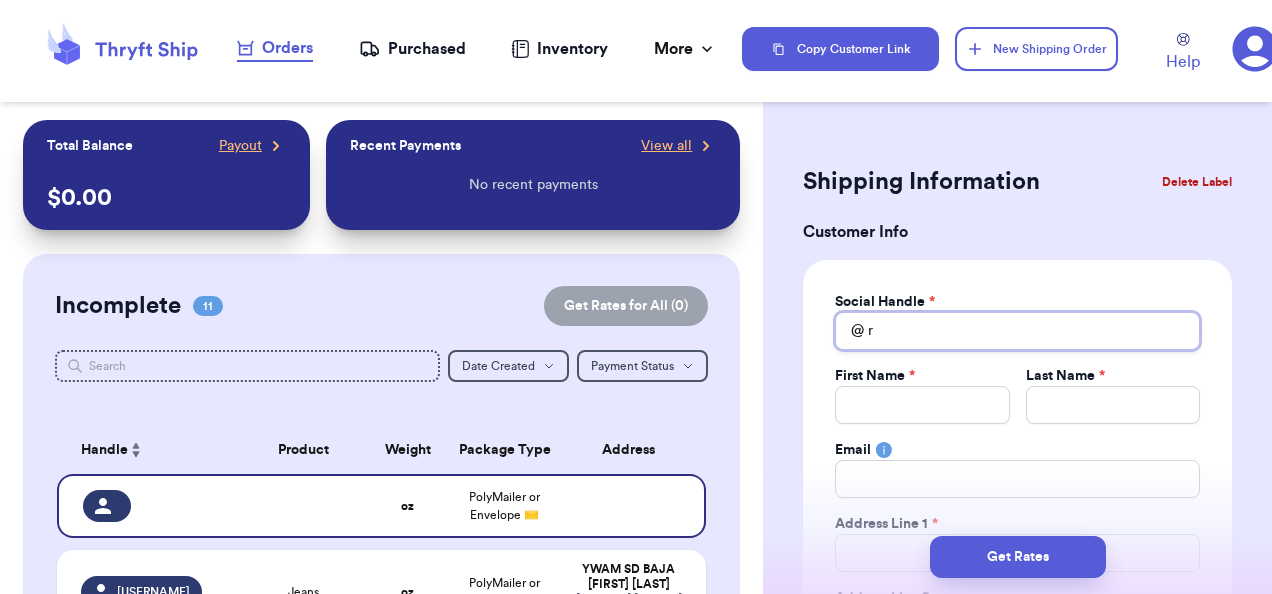 type 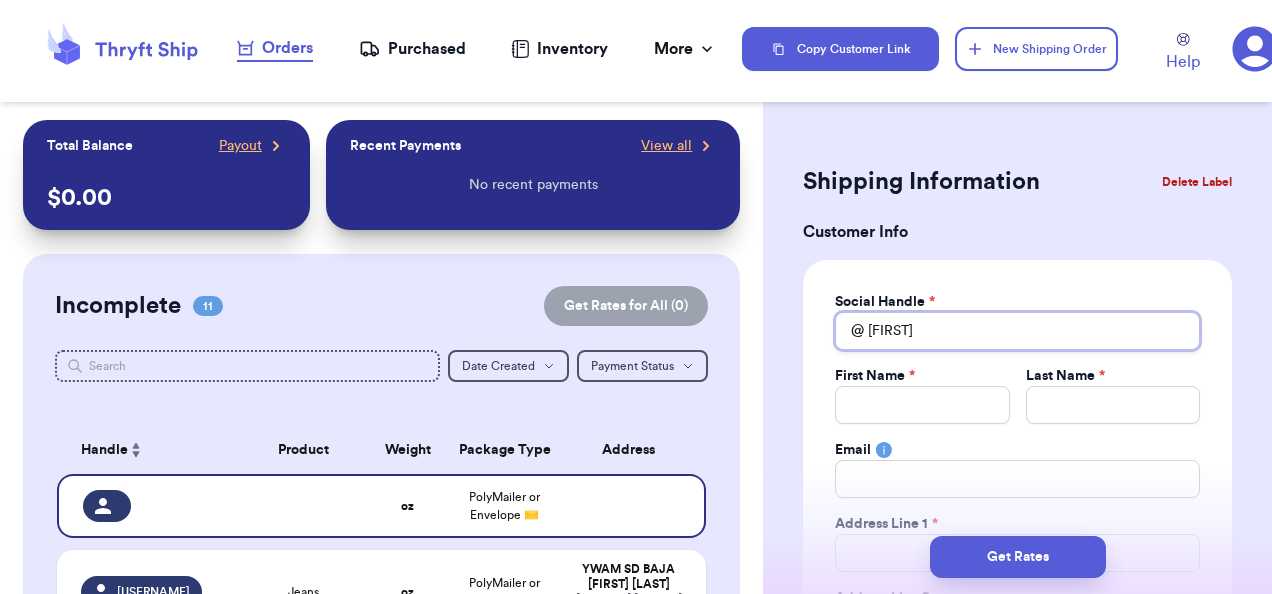 type 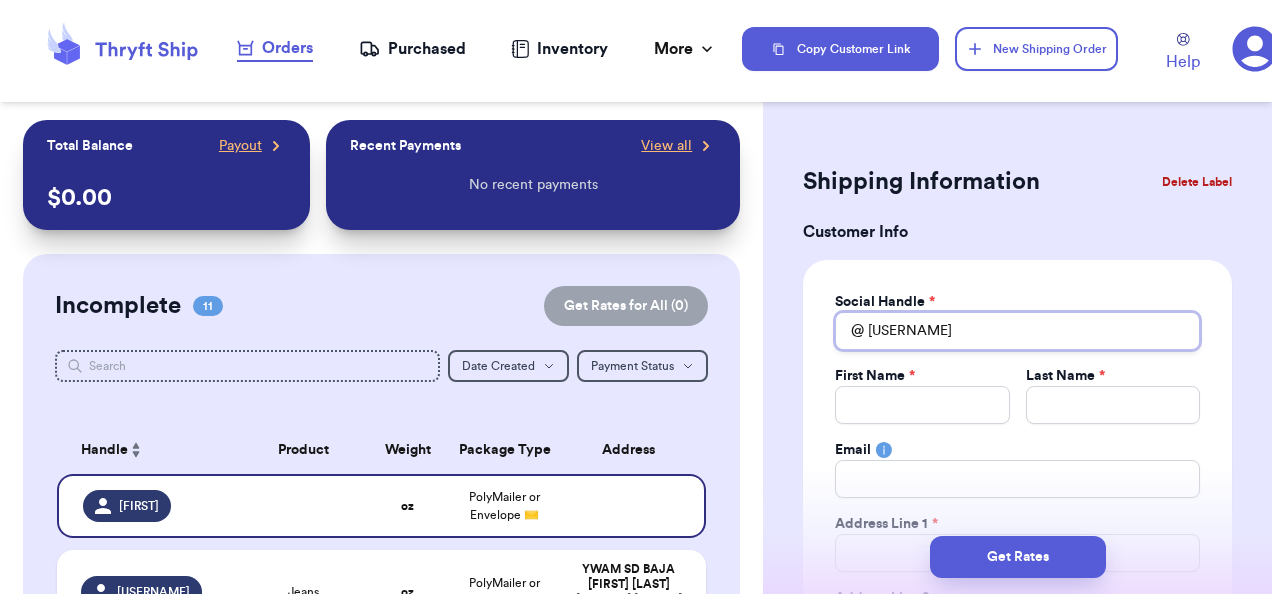 type 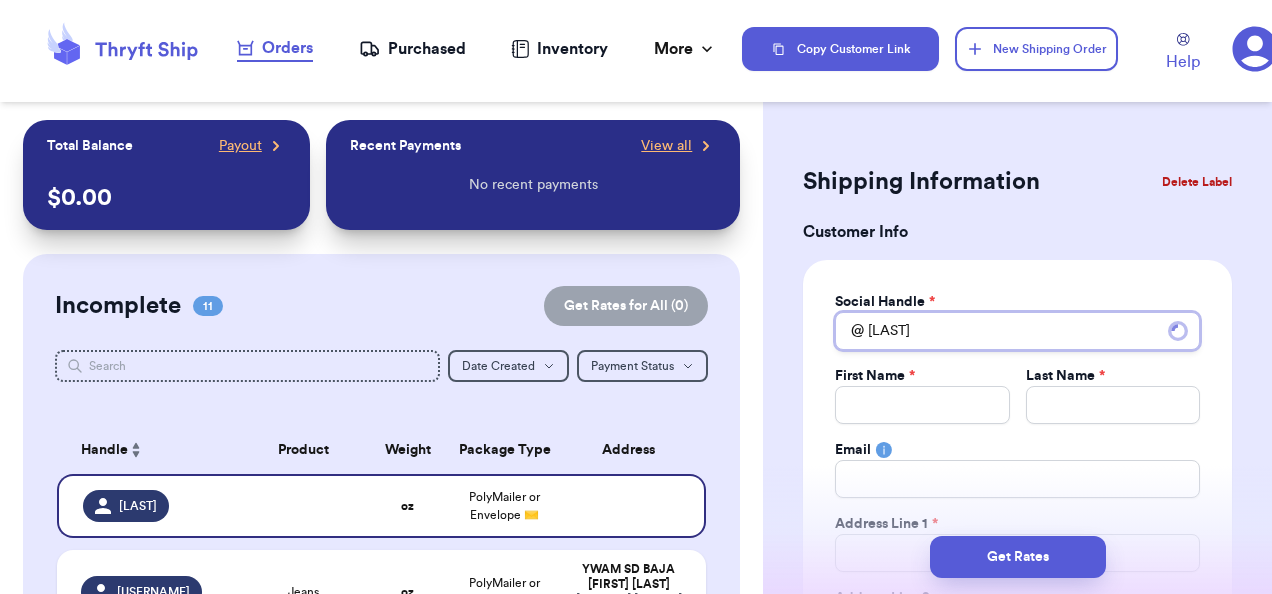 type 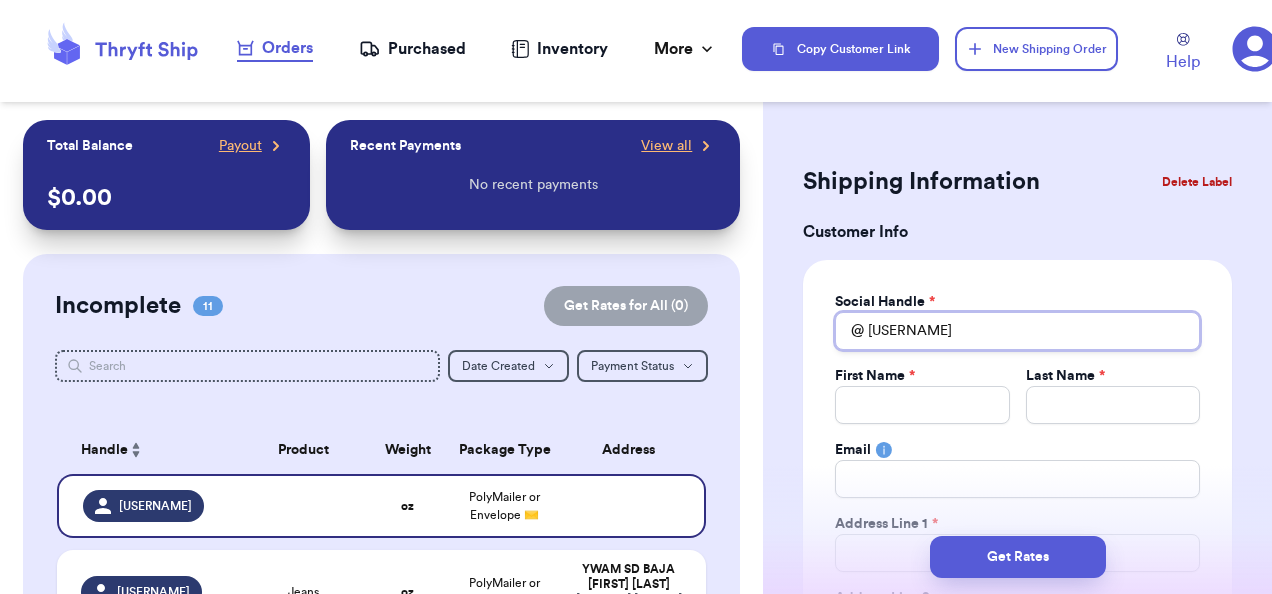 type 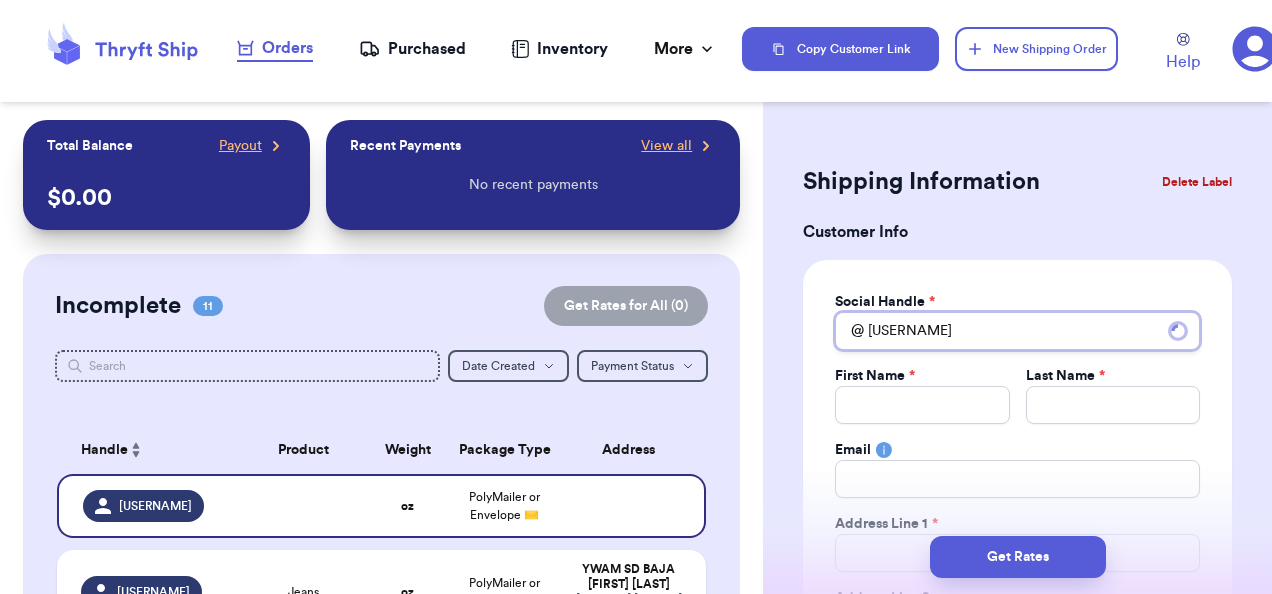 type 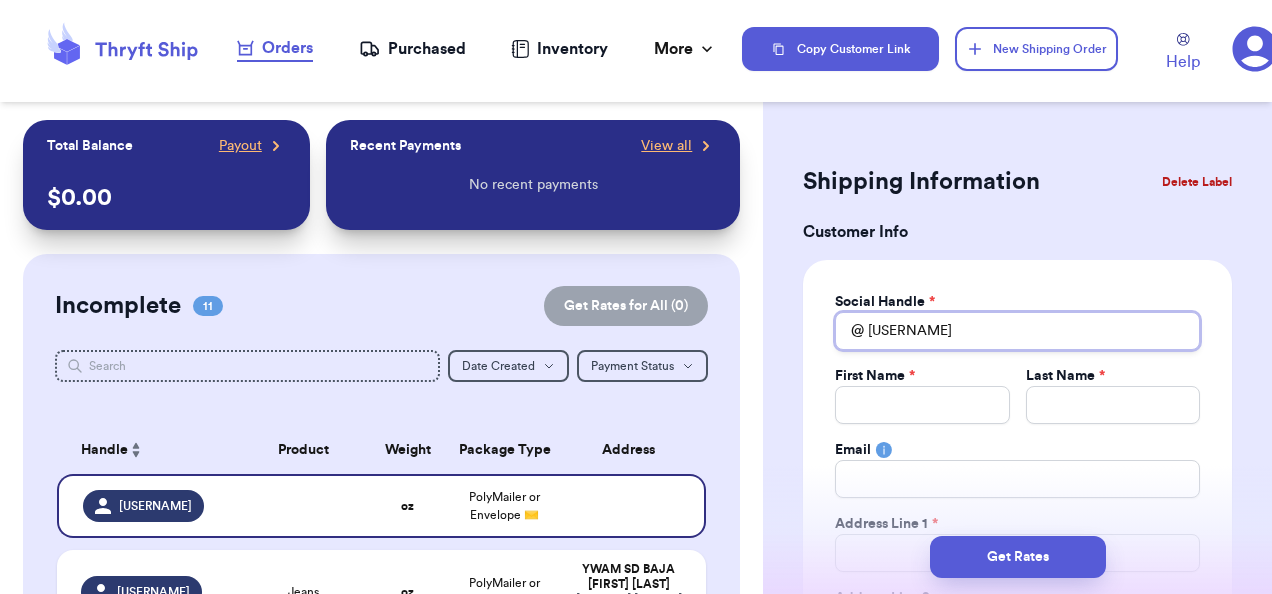 type 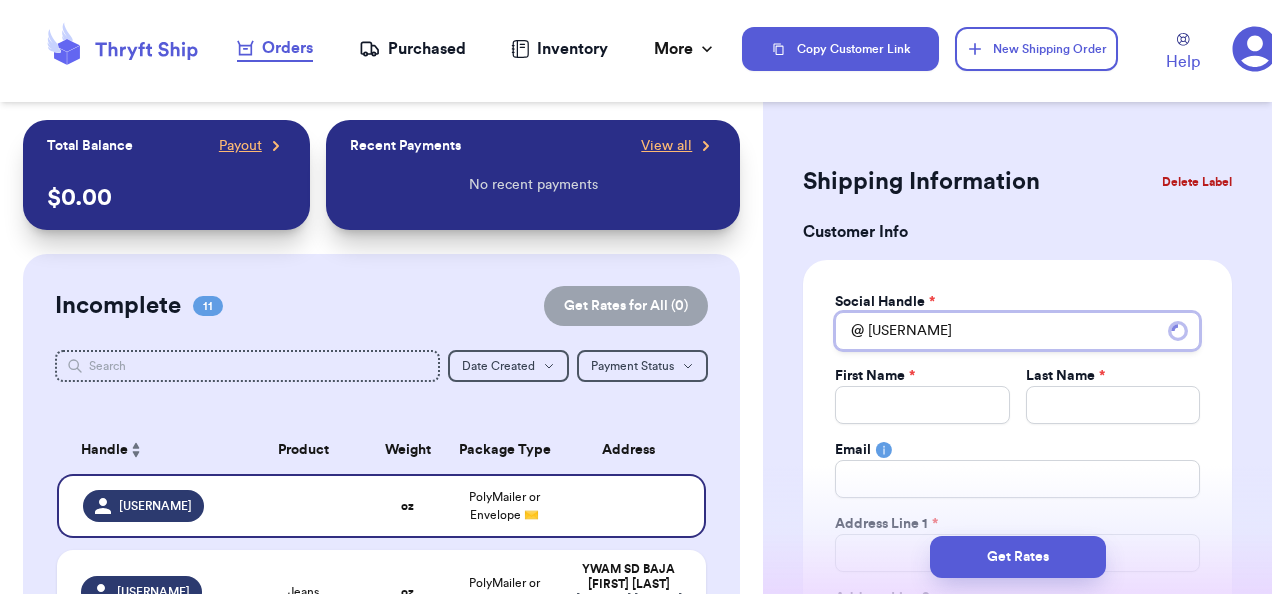 type 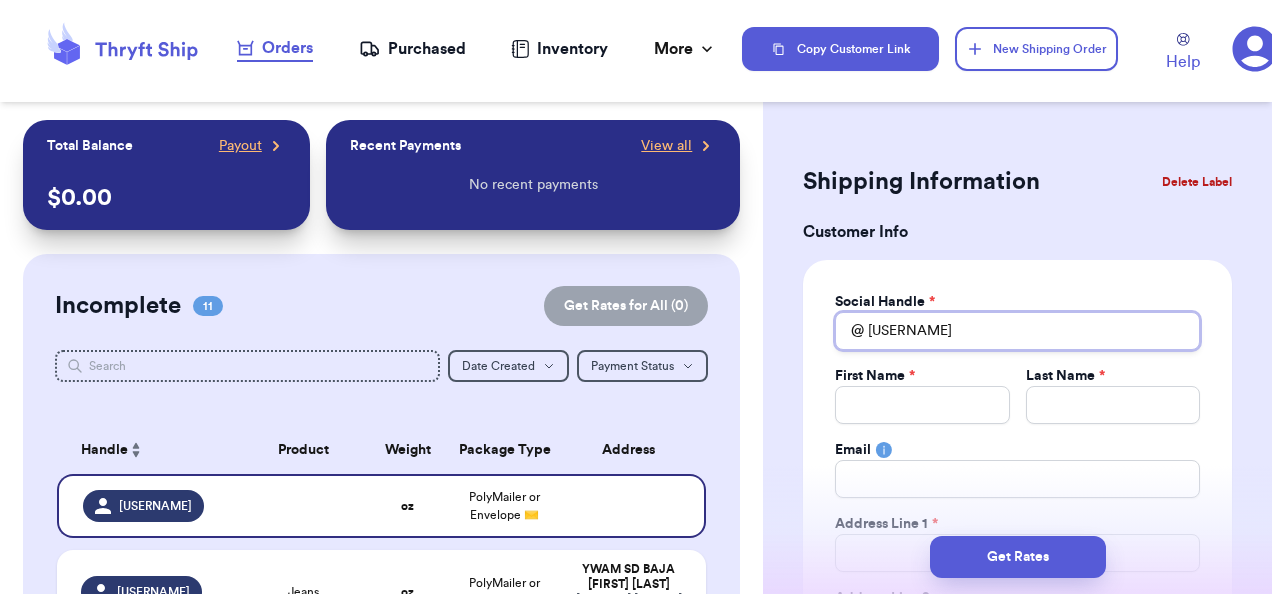 type 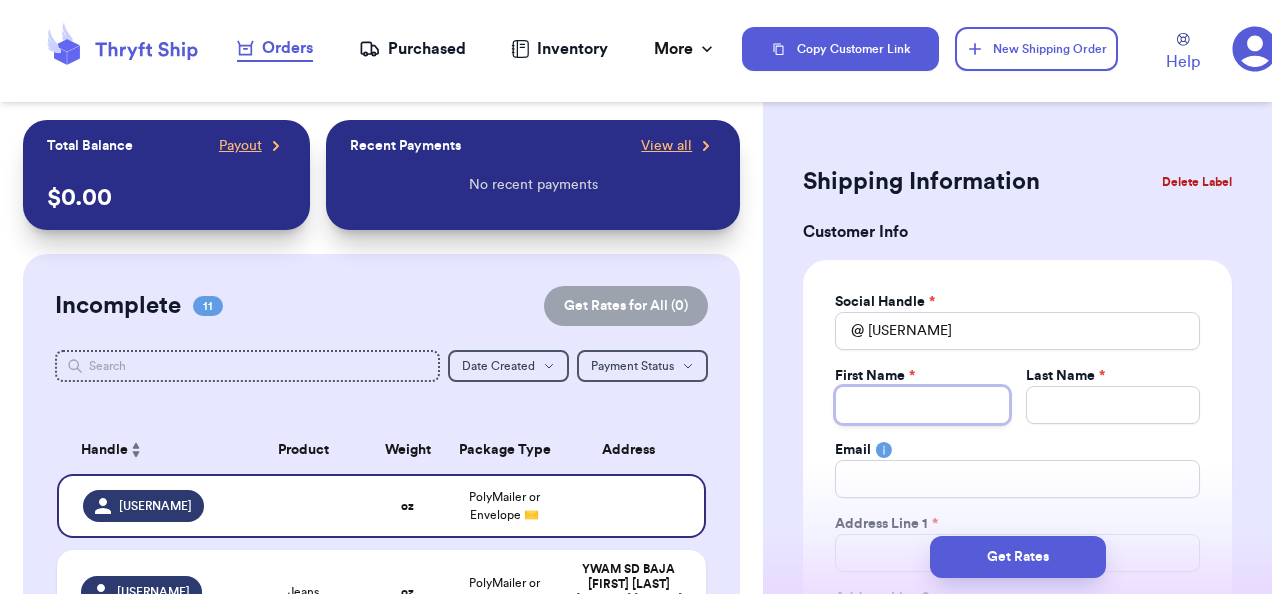 click on "Total Amount Paid" at bounding box center [922, 405] 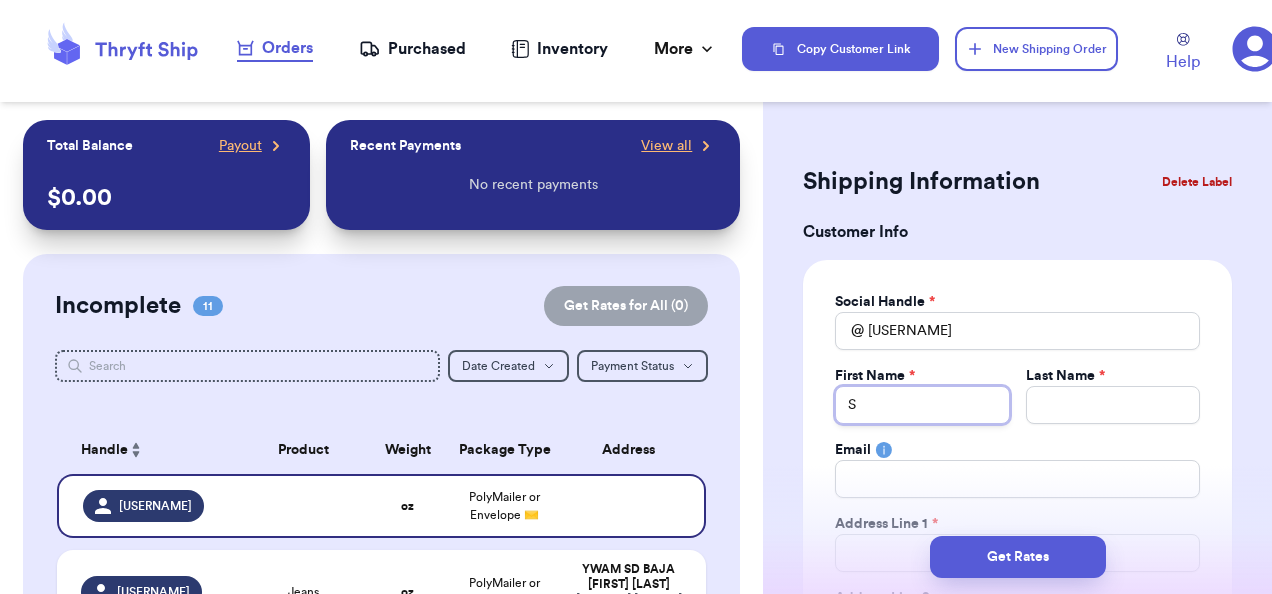 type 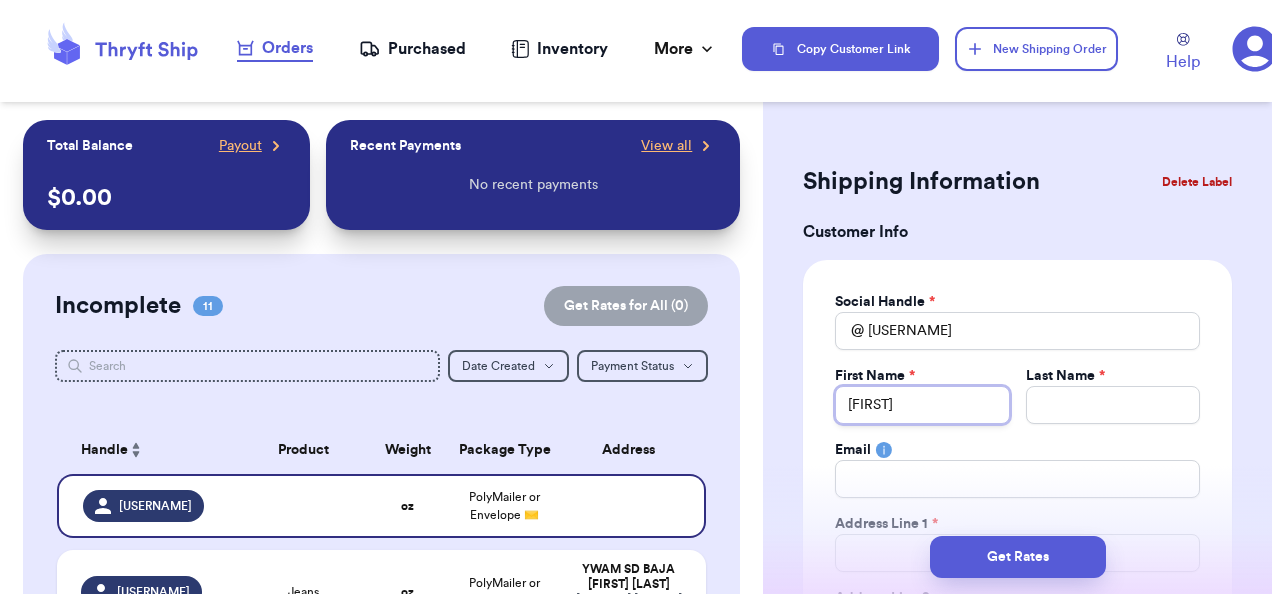 type 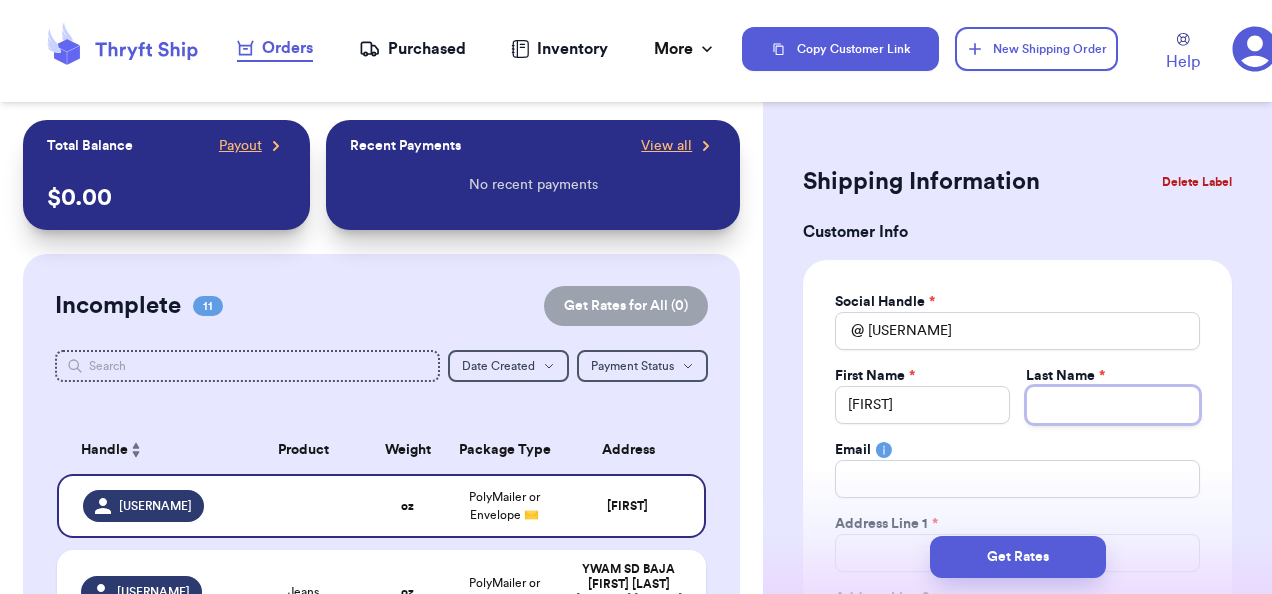 type 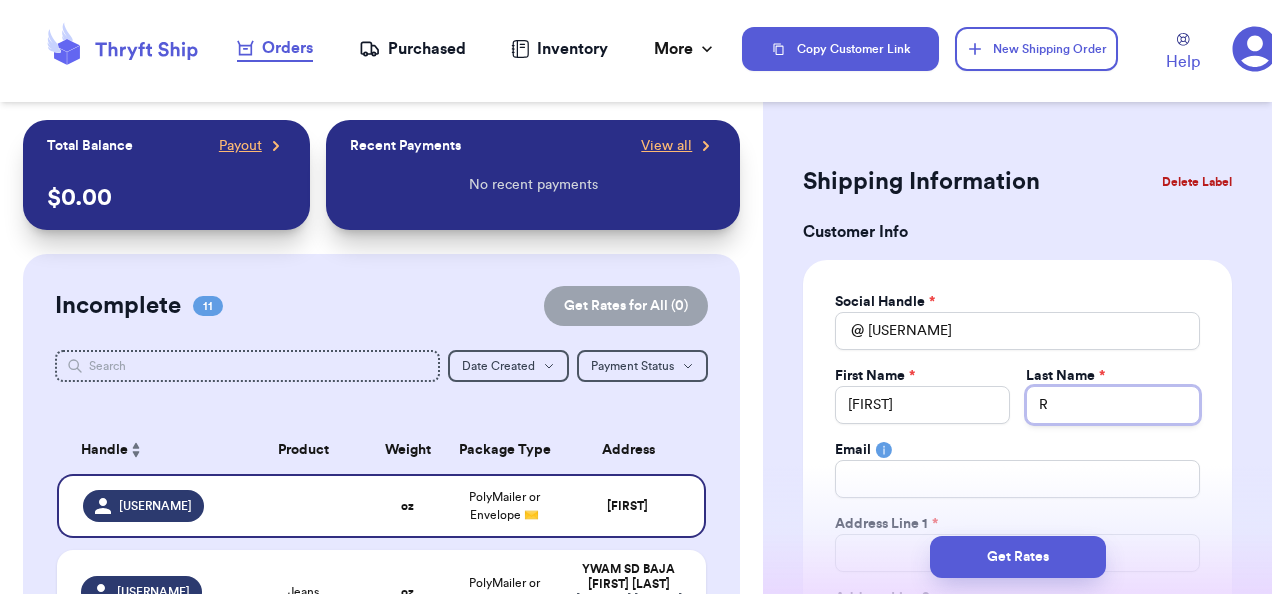 type 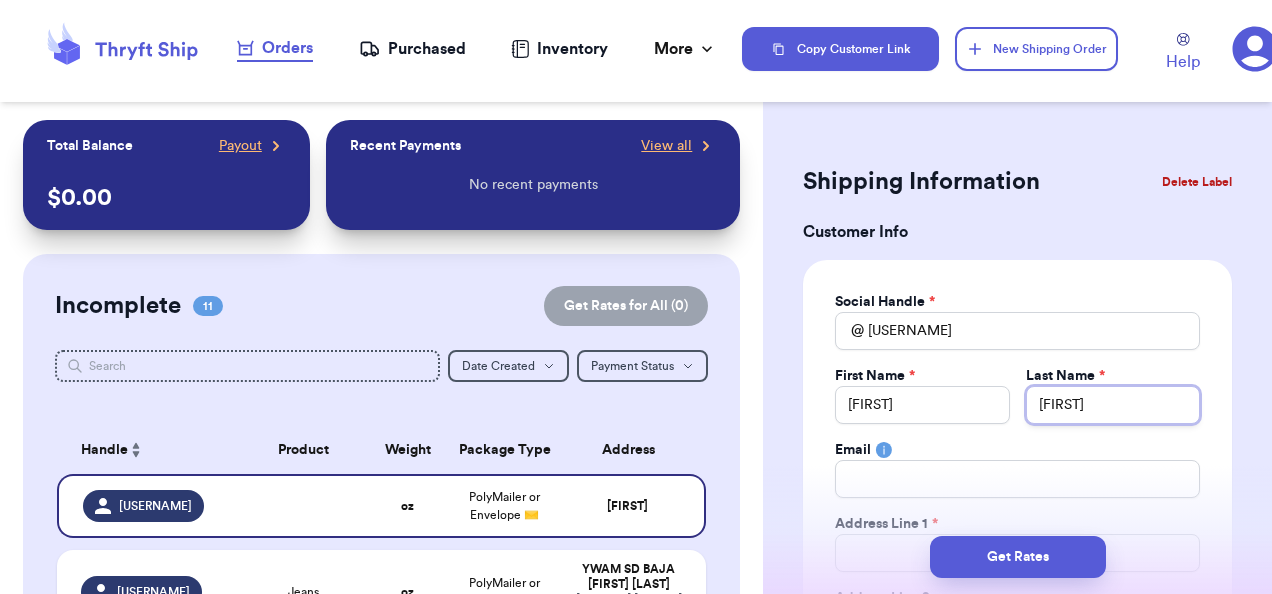 type 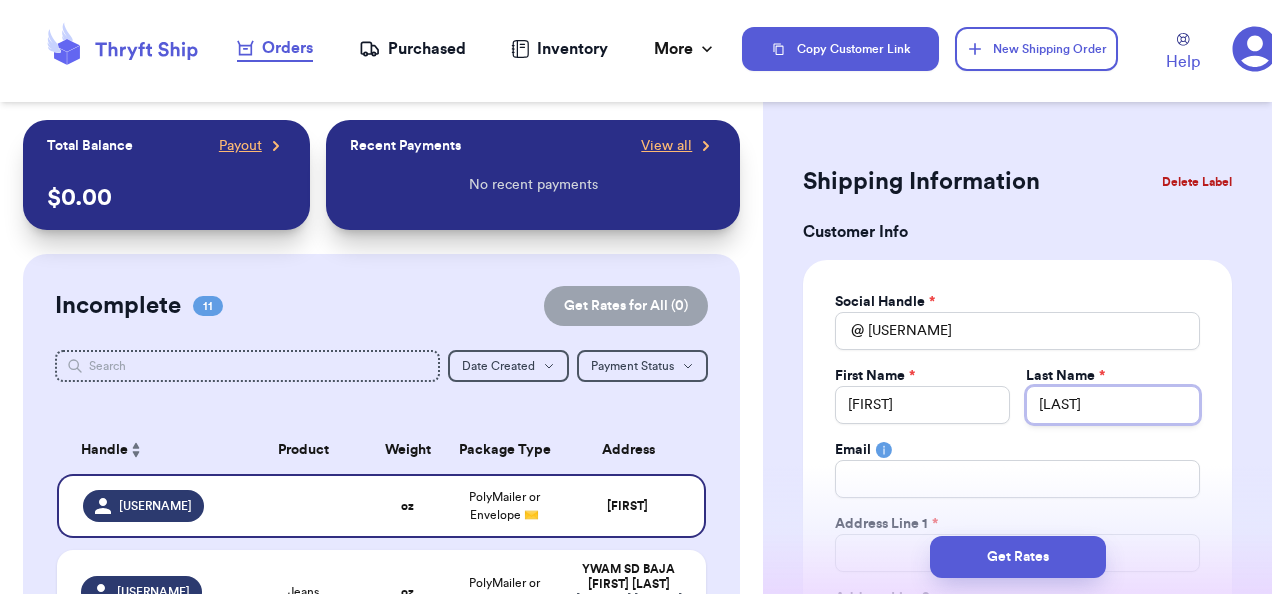 type on "[LAST]" 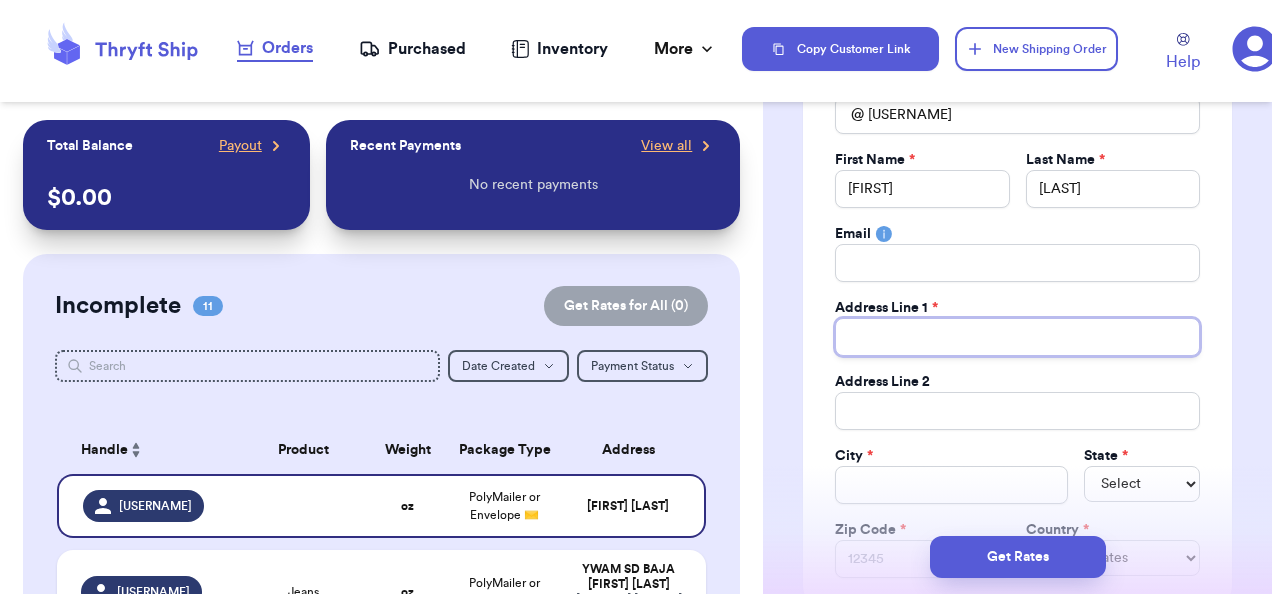 scroll, scrollTop: 217, scrollLeft: 0, axis: vertical 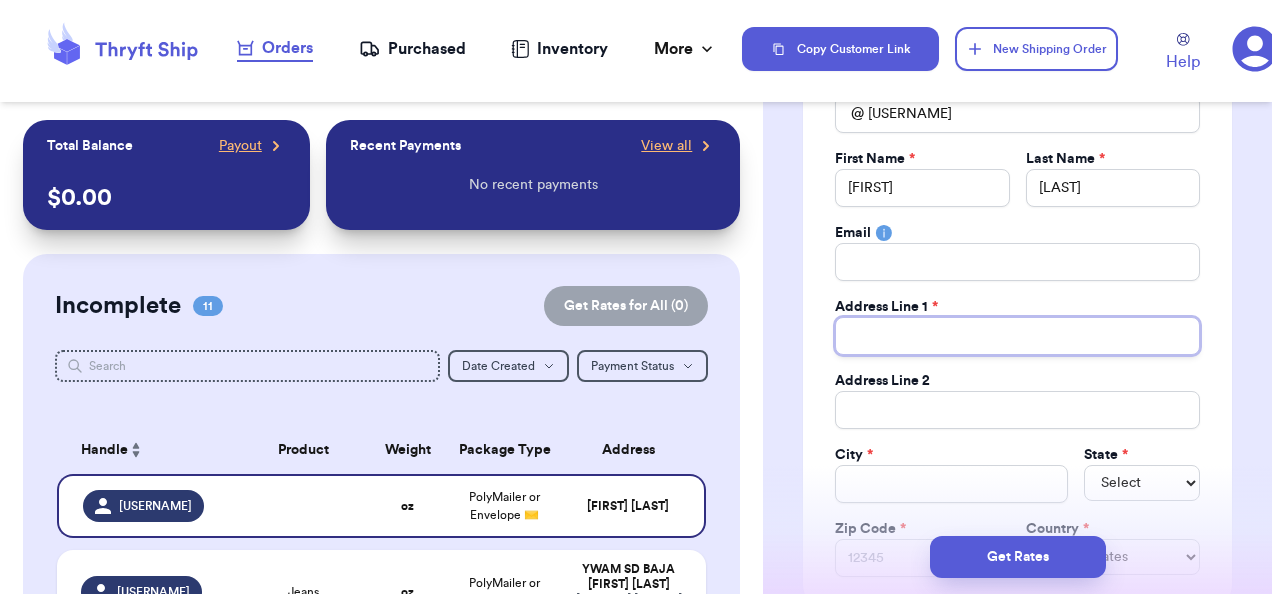 type 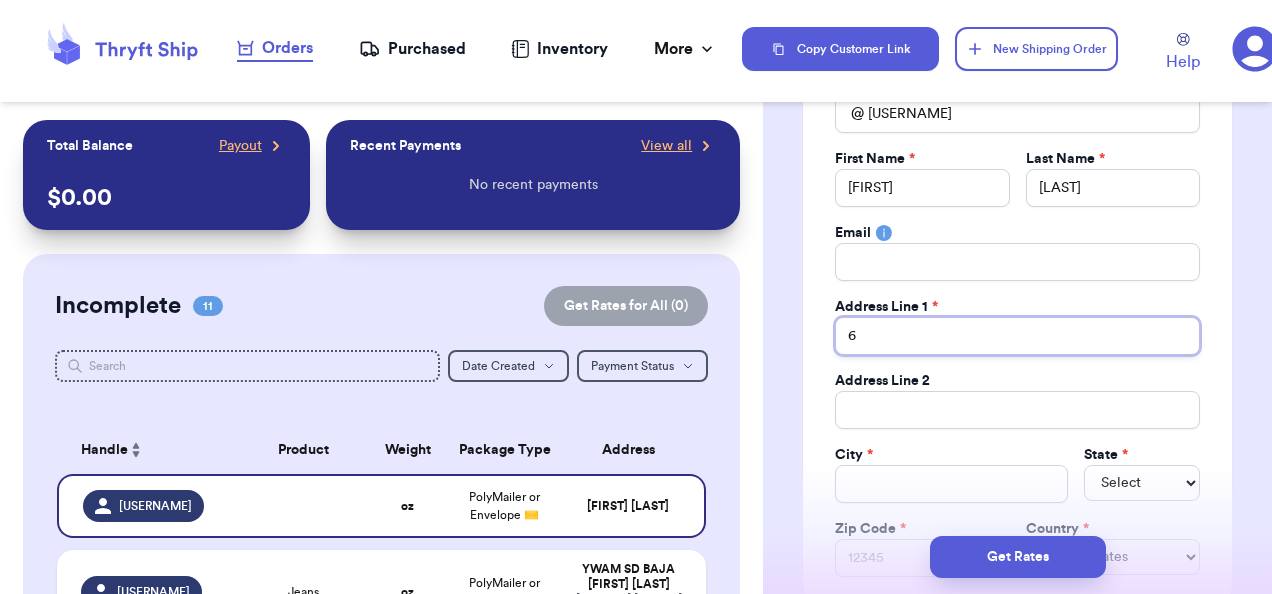 type 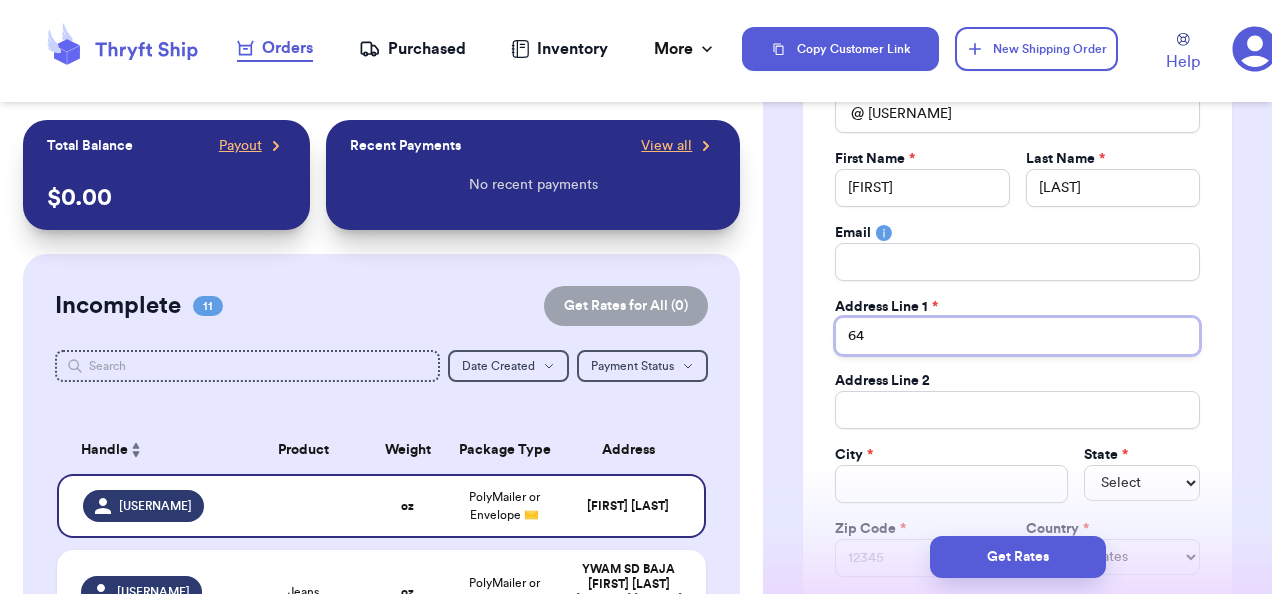 type 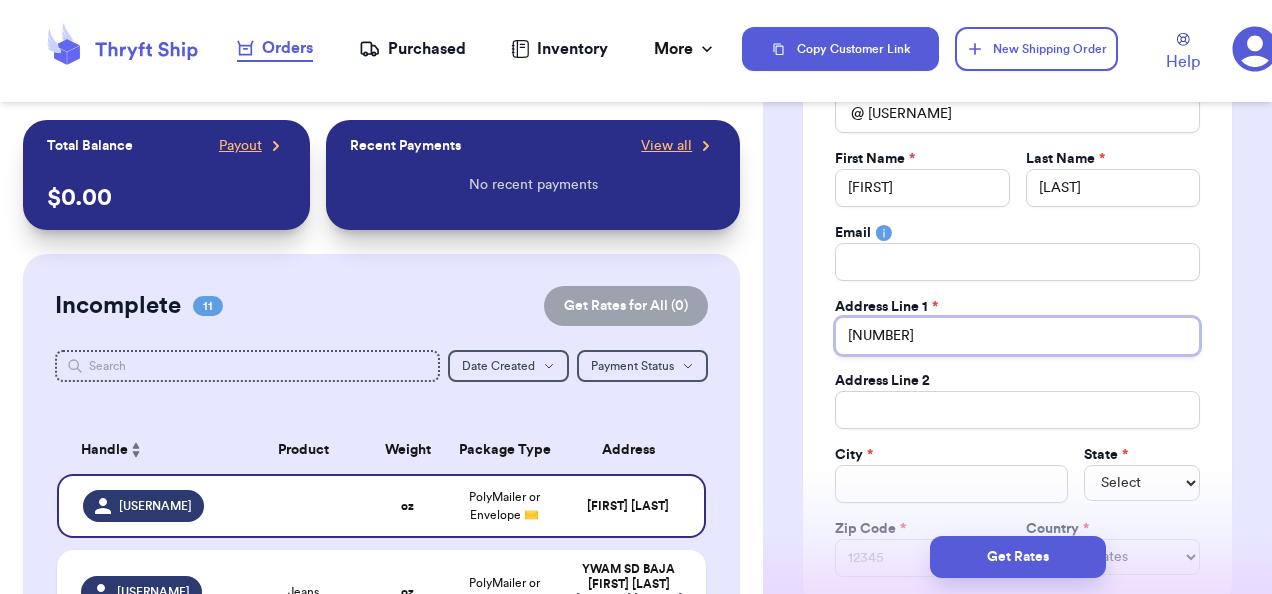 type 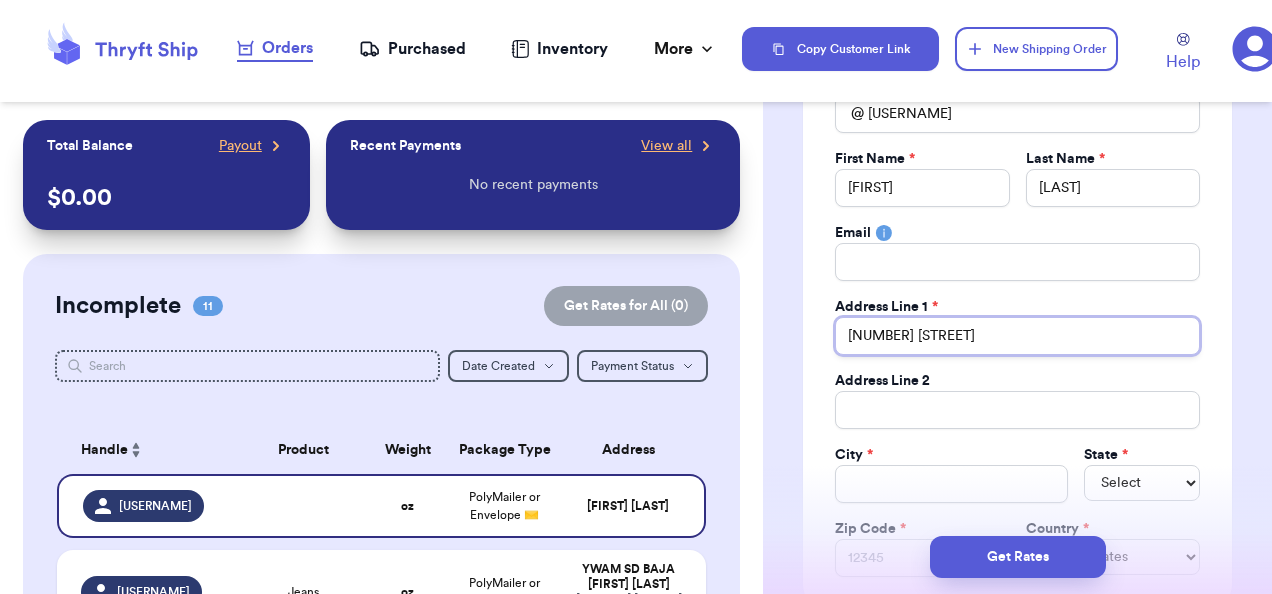 type 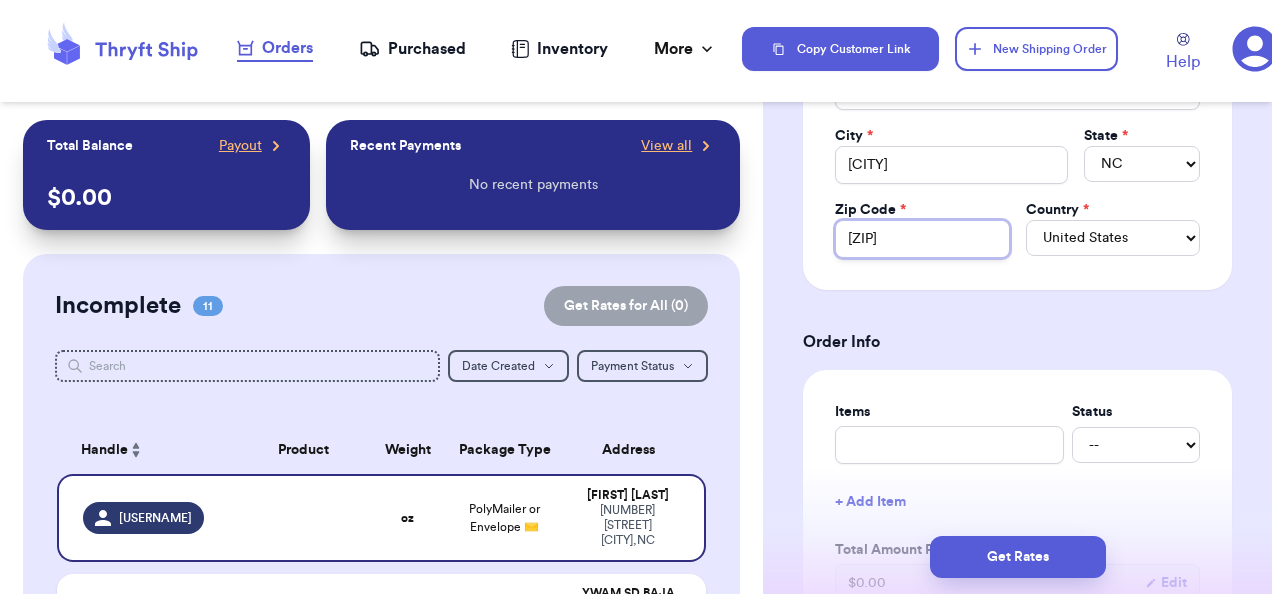 scroll, scrollTop: 668, scrollLeft: 0, axis: vertical 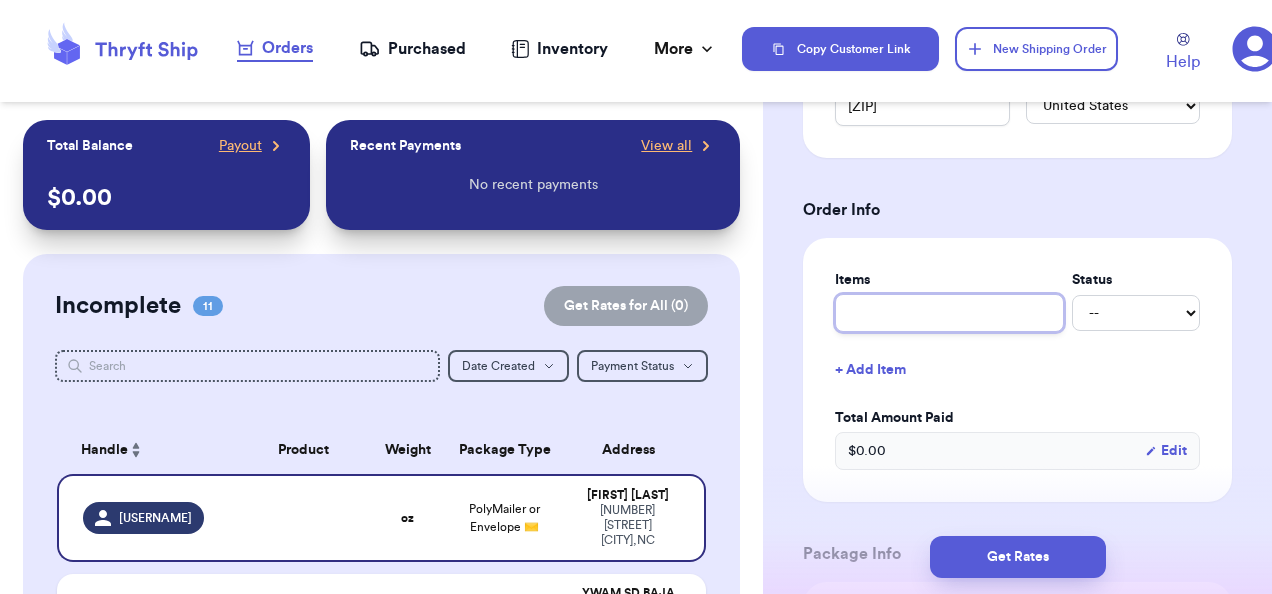 click at bounding box center [949, 313] 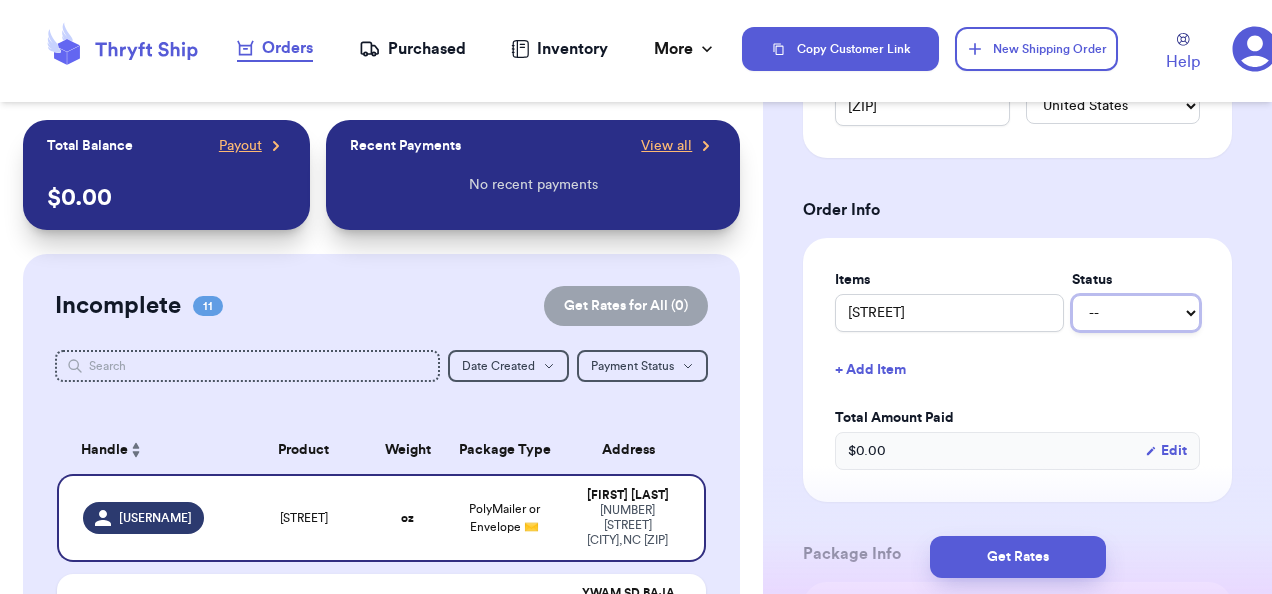 click on "-- Paid Owes" at bounding box center [1136, 313] 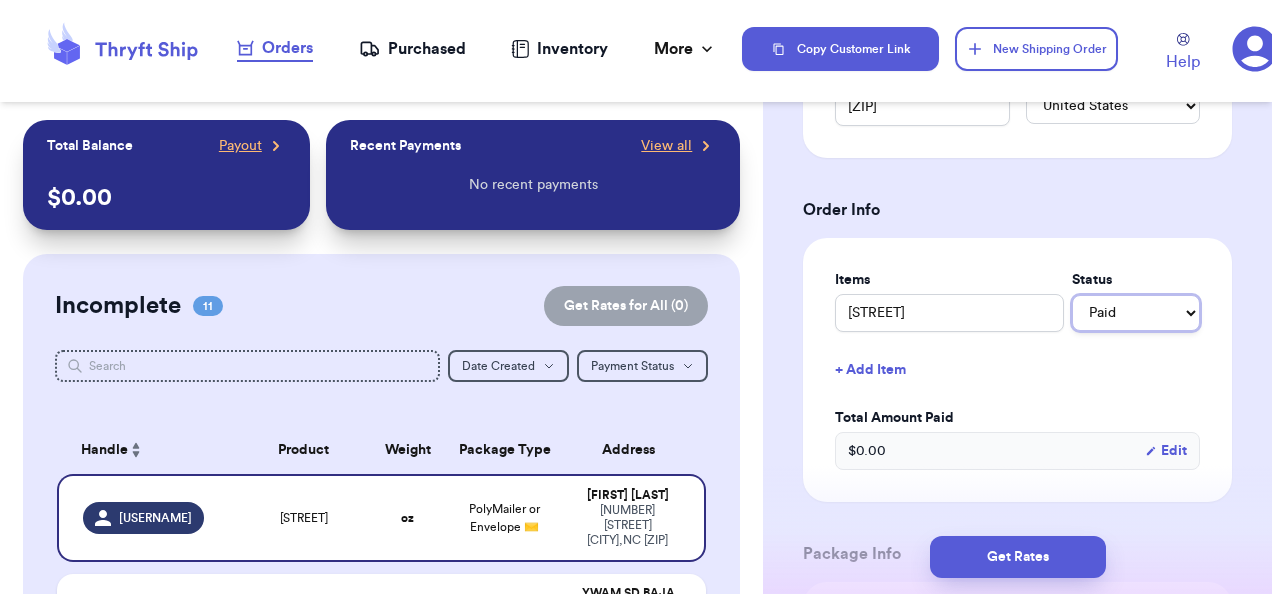 click on "-- Paid Owes" at bounding box center (1136, 313) 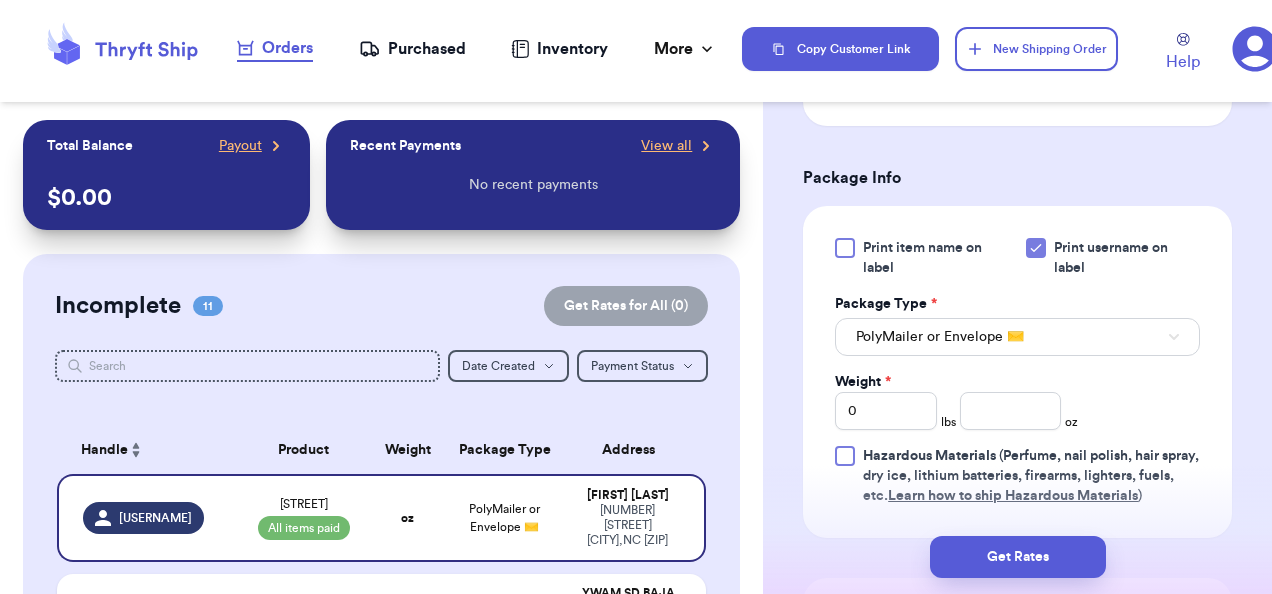 scroll, scrollTop: 1248, scrollLeft: 0, axis: vertical 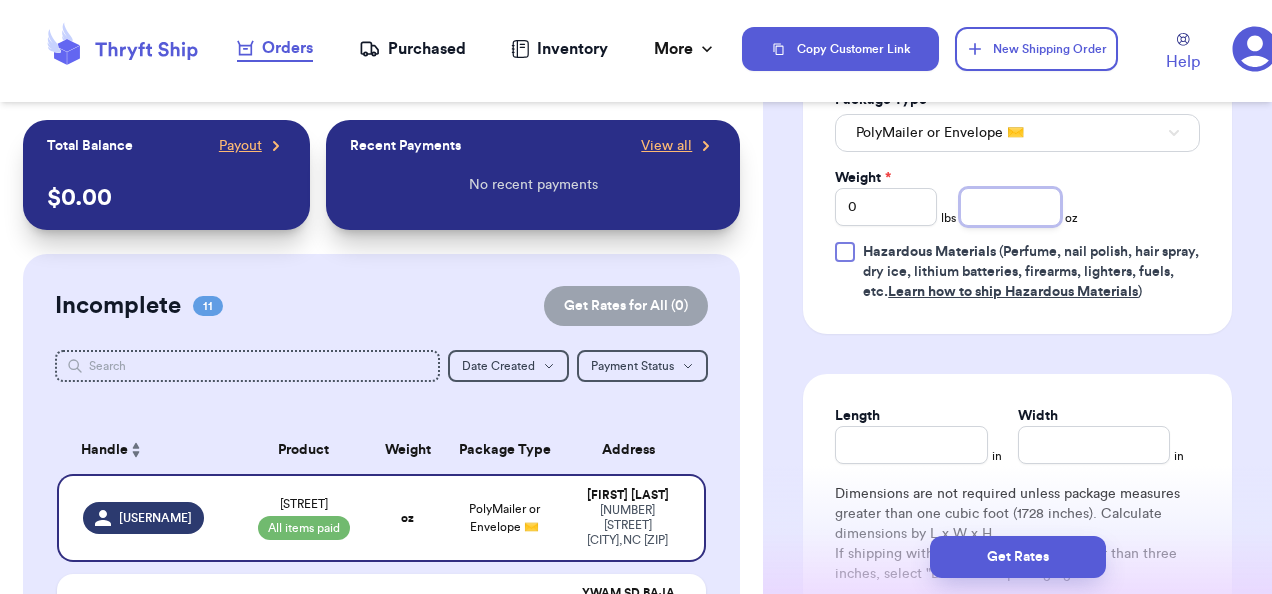 click at bounding box center (1011, 207) 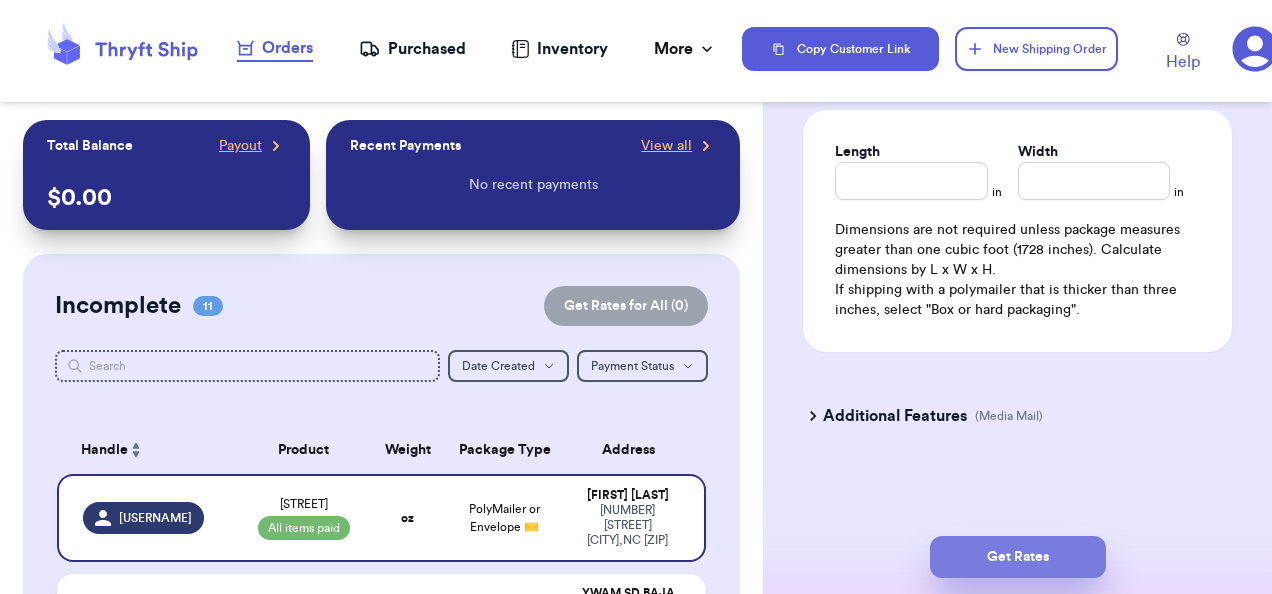 click on "Get Rates" at bounding box center [1018, 557] 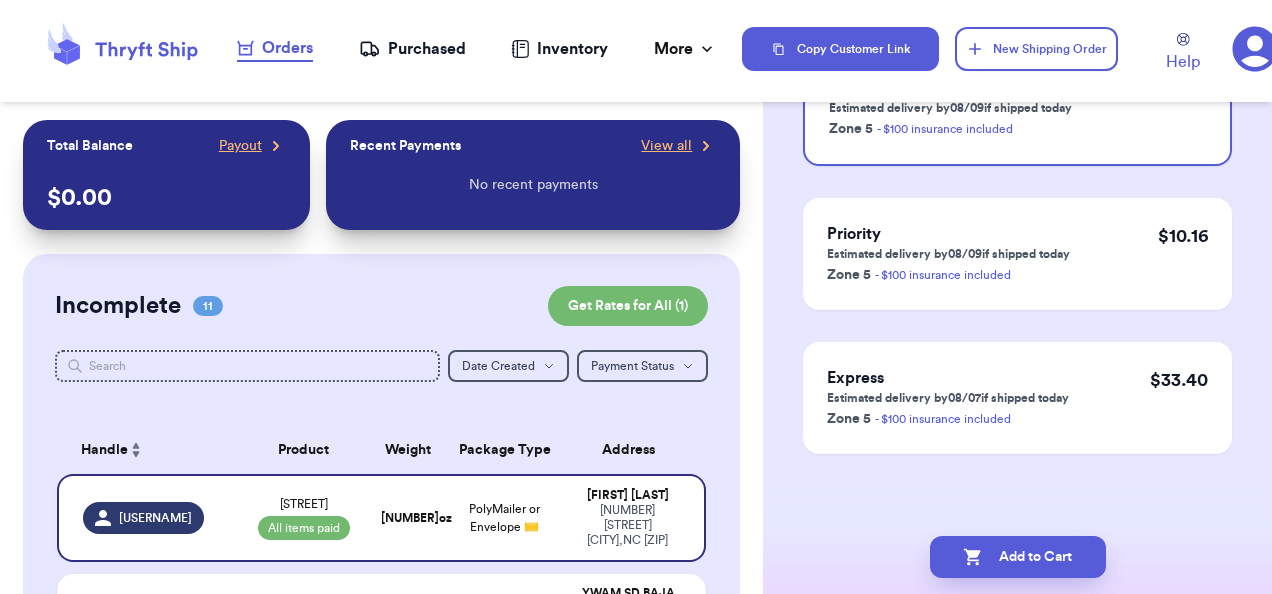 scroll, scrollTop: 0, scrollLeft: 0, axis: both 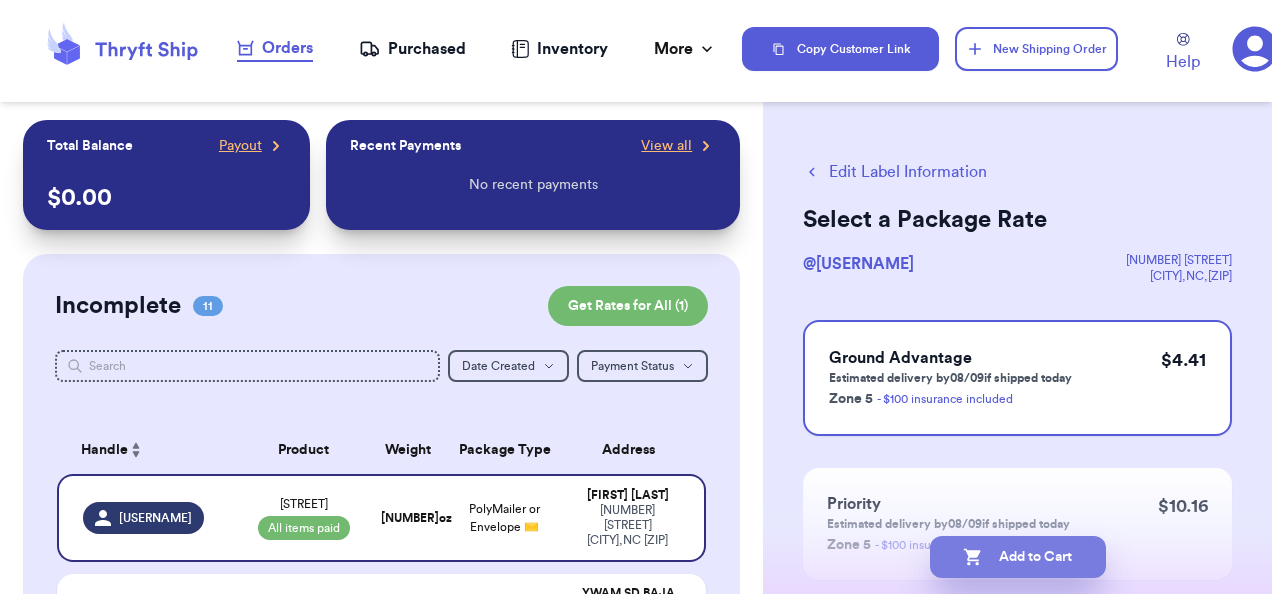 click on "Add to Cart" at bounding box center [1018, 557] 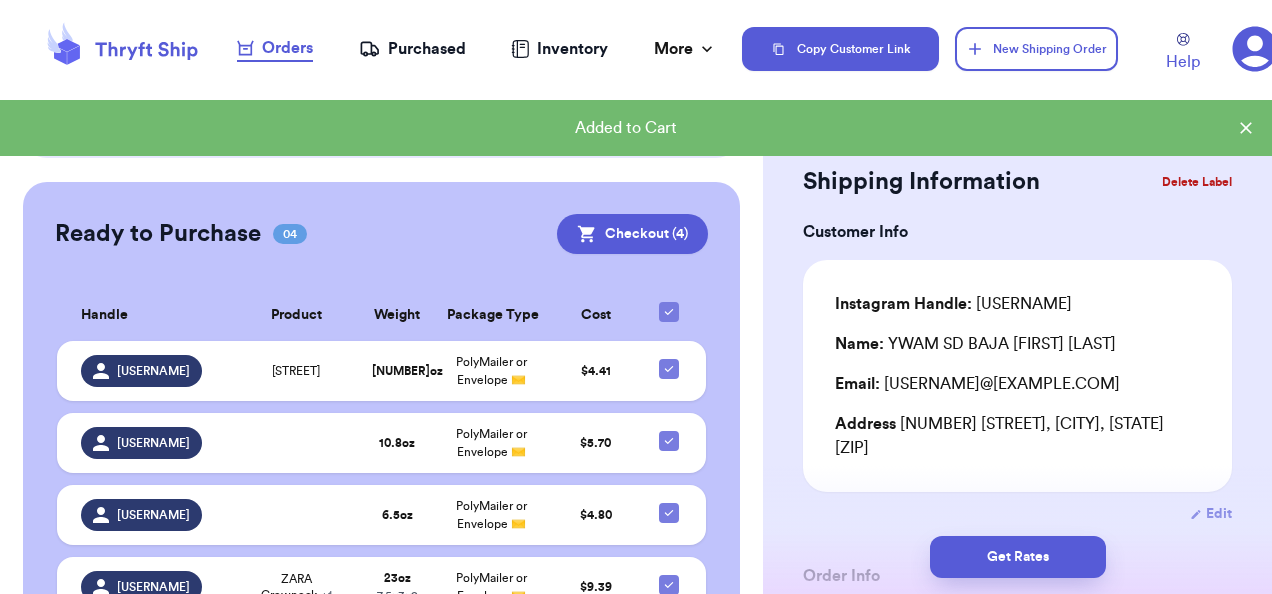 scroll, scrollTop: 1474, scrollLeft: 0, axis: vertical 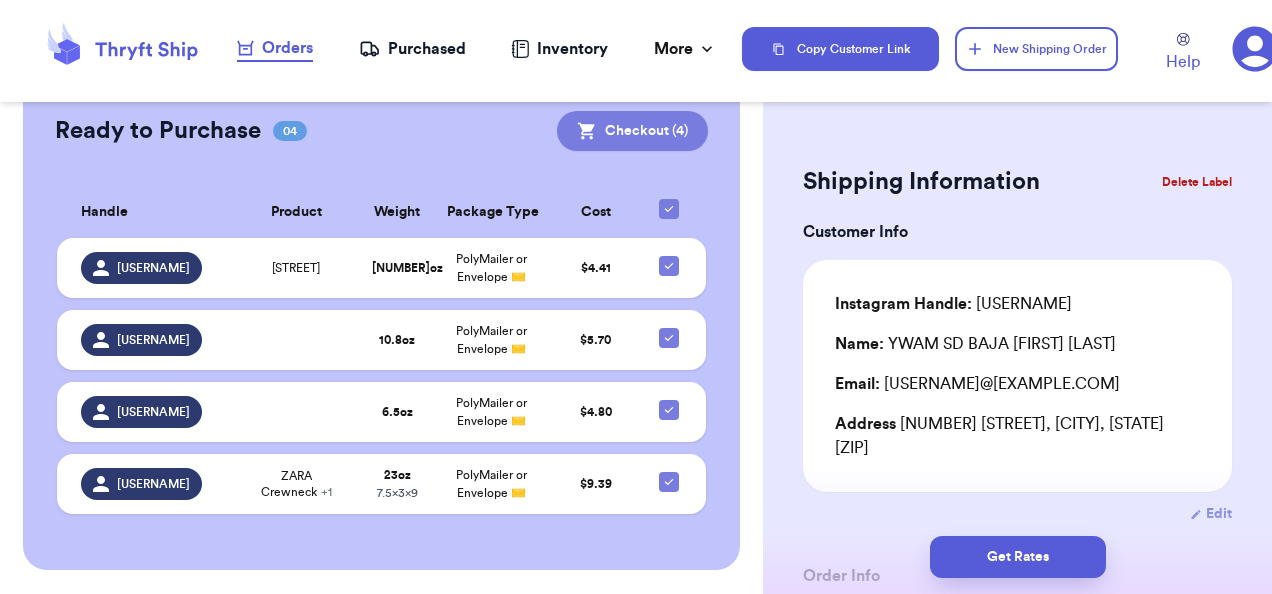 click on "Checkout ( 4 )" at bounding box center [632, 131] 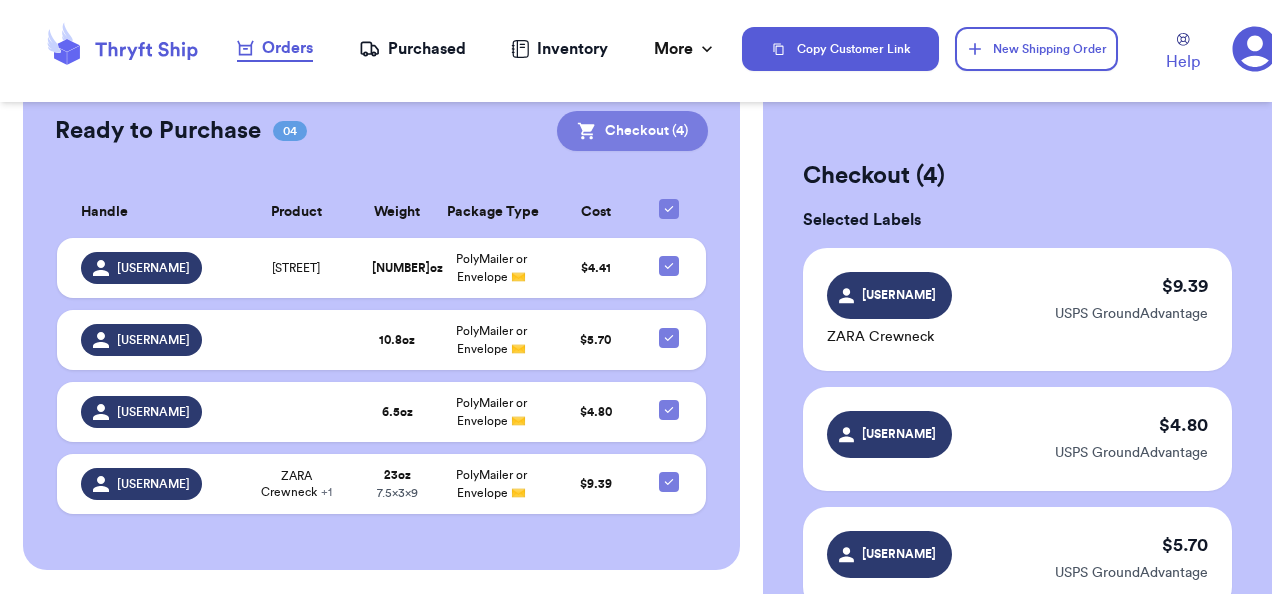 scroll, scrollTop: 1455, scrollLeft: 0, axis: vertical 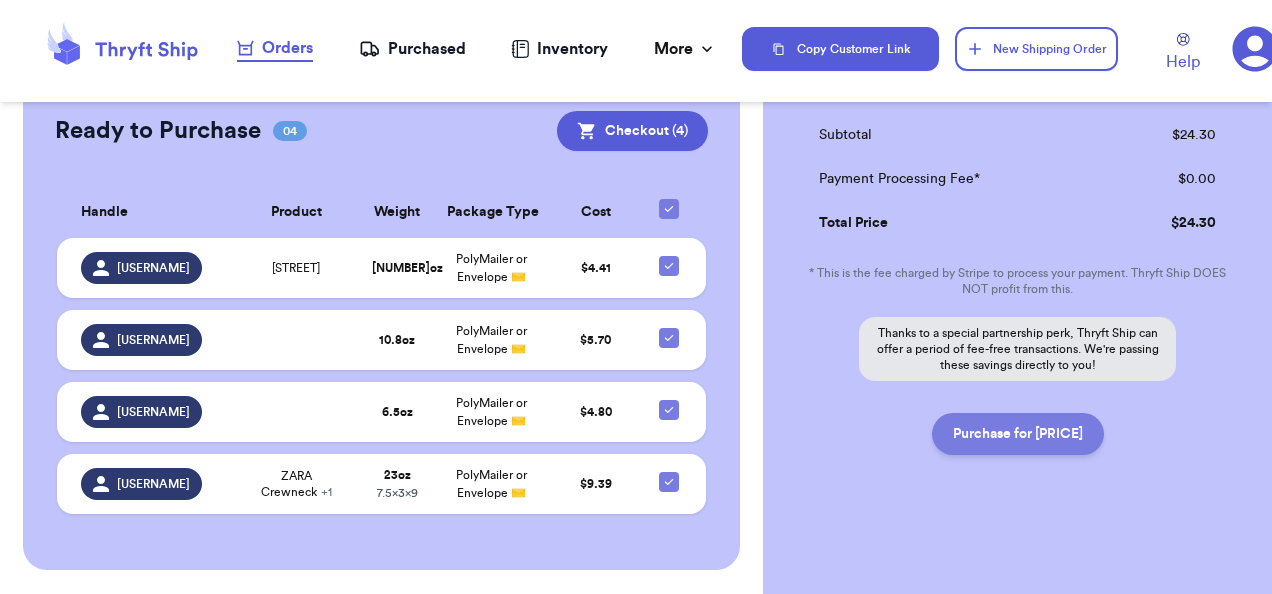 click on "Purchase for [PRICE]" at bounding box center [1018, 434] 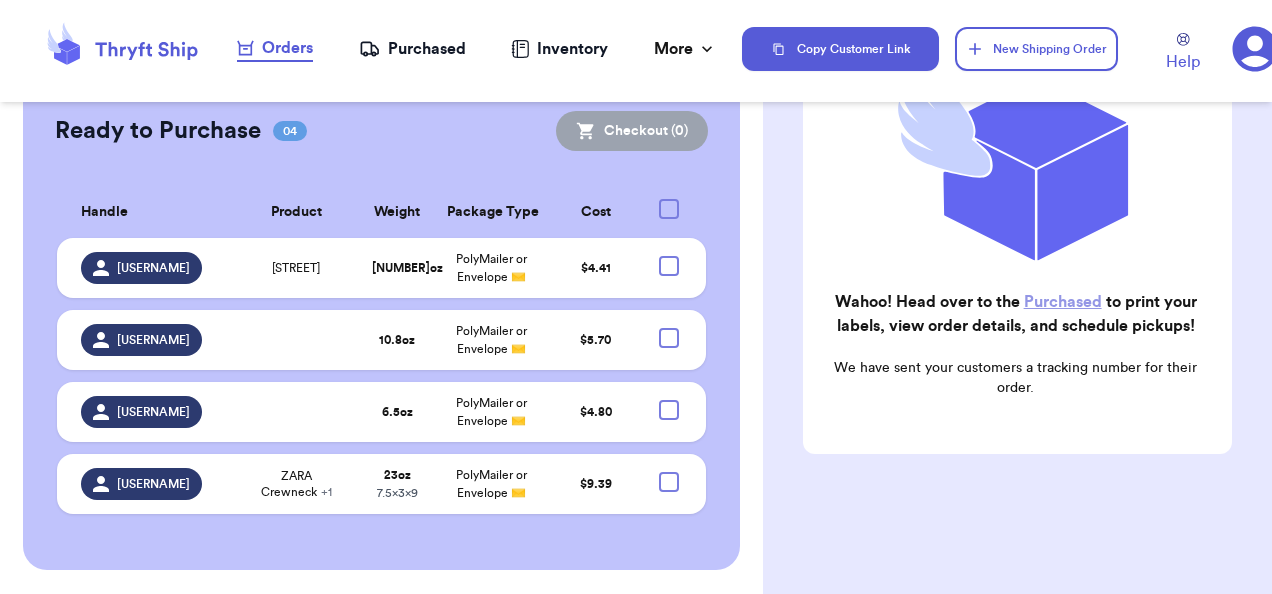 scroll, scrollTop: 336, scrollLeft: 0, axis: vertical 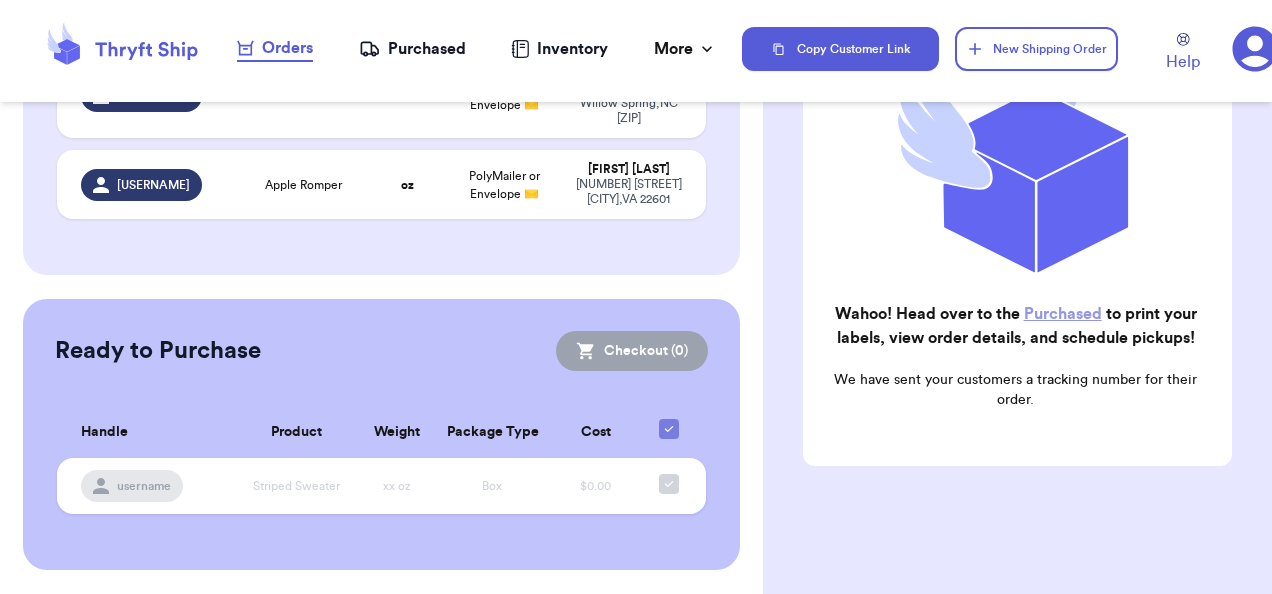 click on "Purchased" at bounding box center [1063, 314] 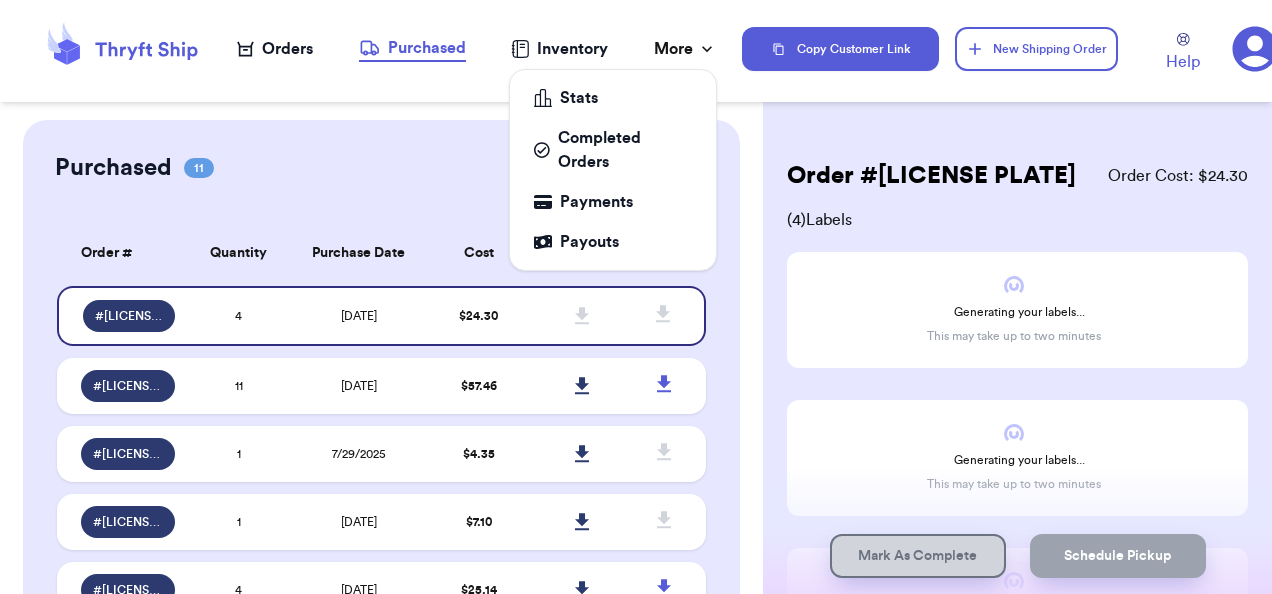 click 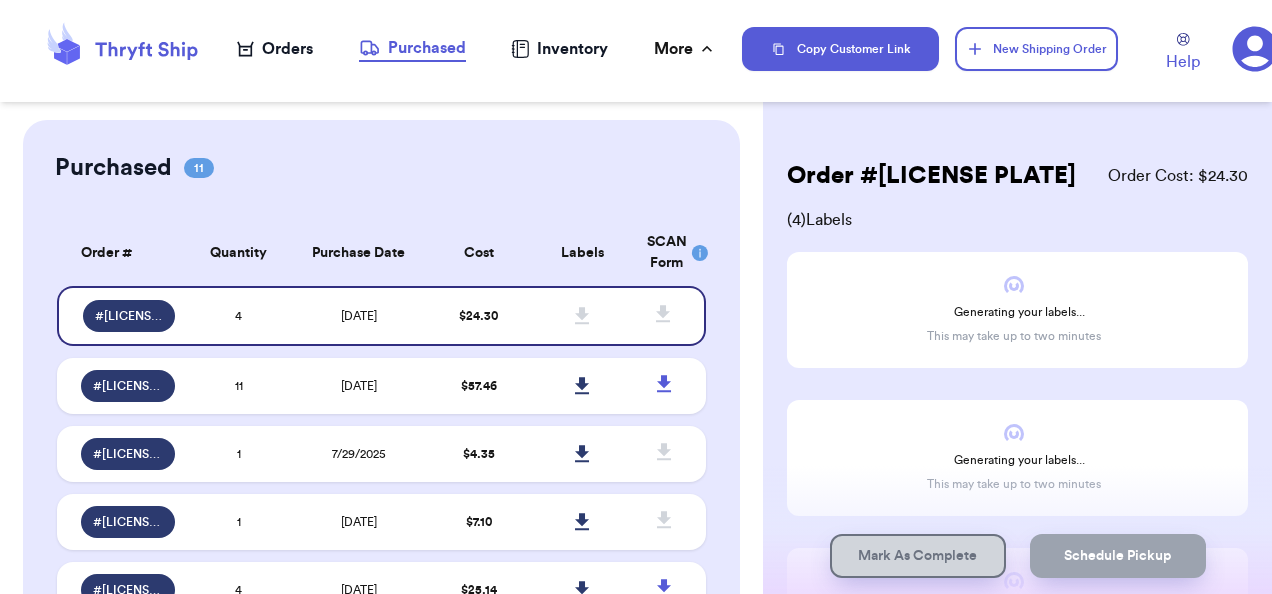 click on "Purchased [NUMBER]" at bounding box center (381, 168) 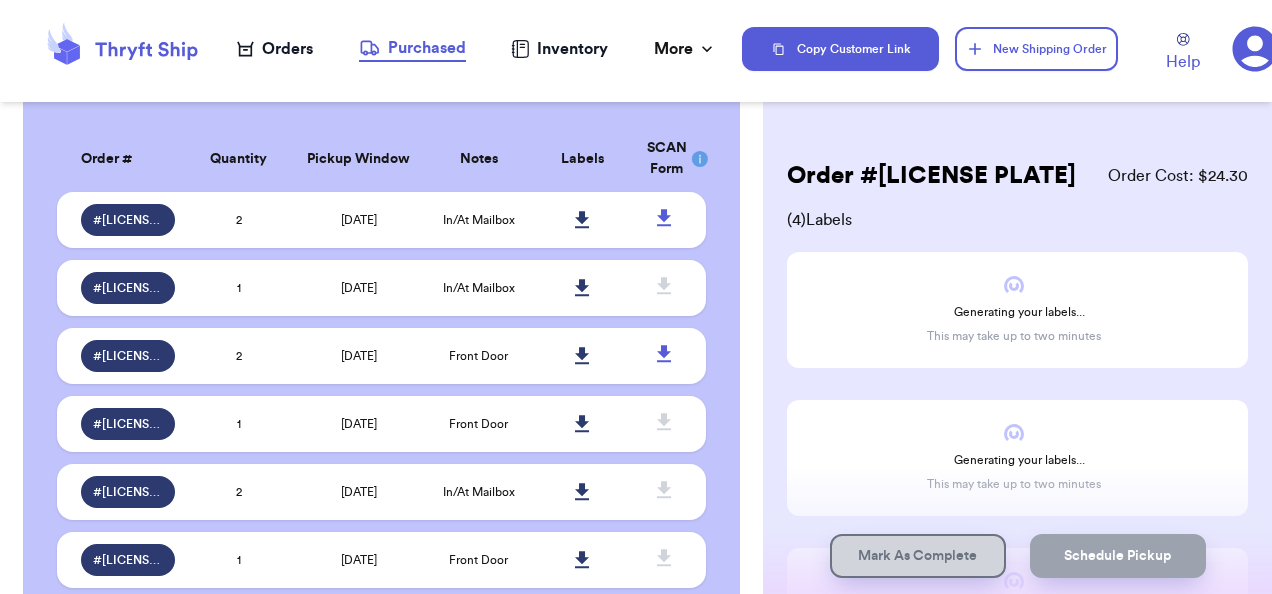 scroll, scrollTop: 1169, scrollLeft: 0, axis: vertical 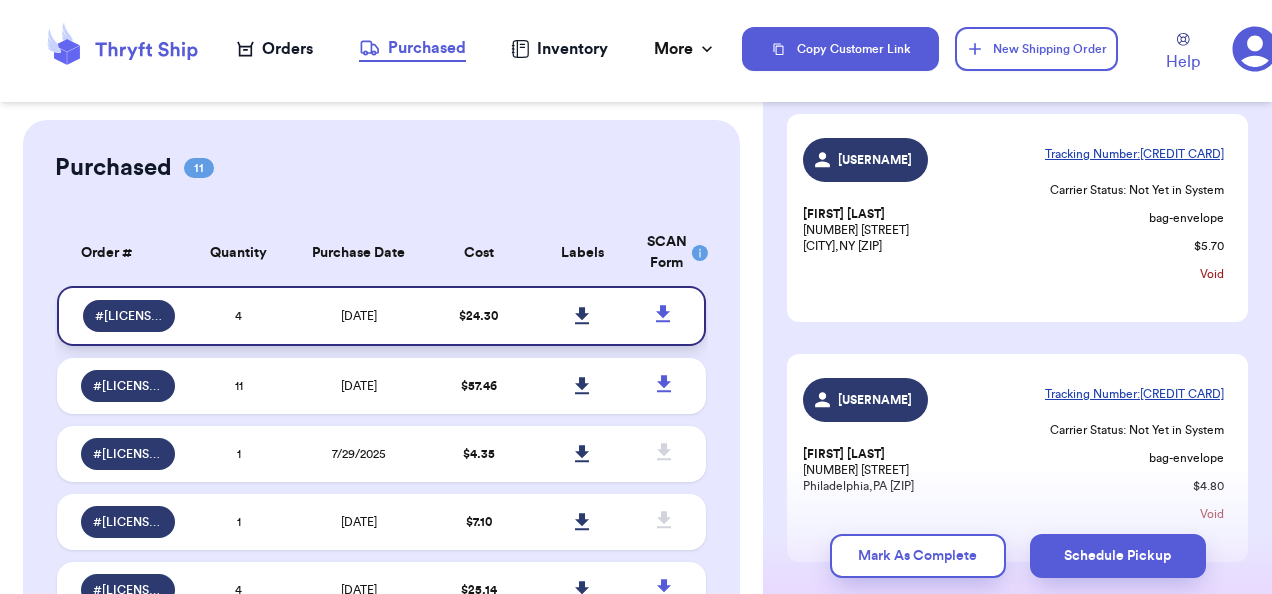 click 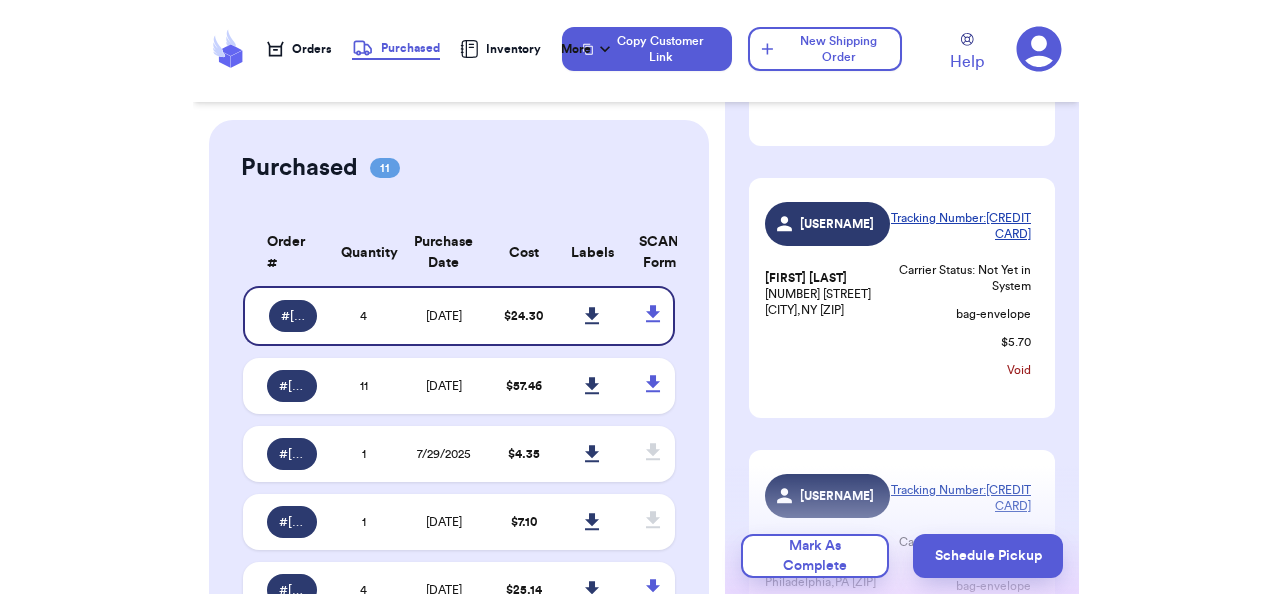 scroll, scrollTop: 410, scrollLeft: 0, axis: vertical 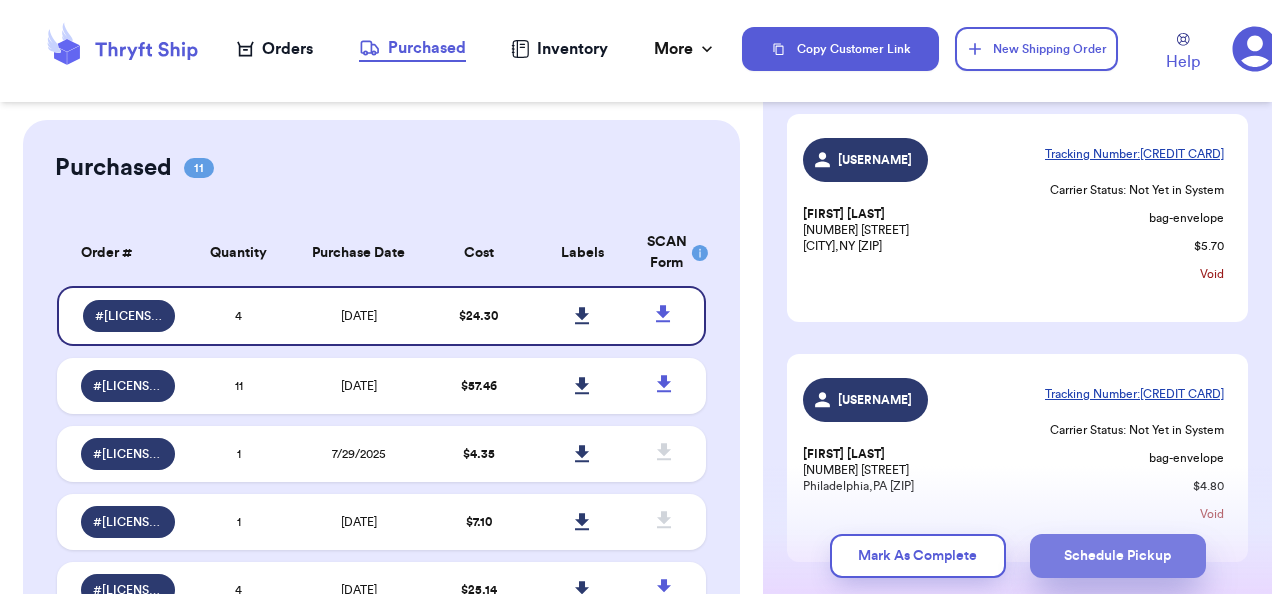 click on "Schedule Pickup" at bounding box center [1118, 556] 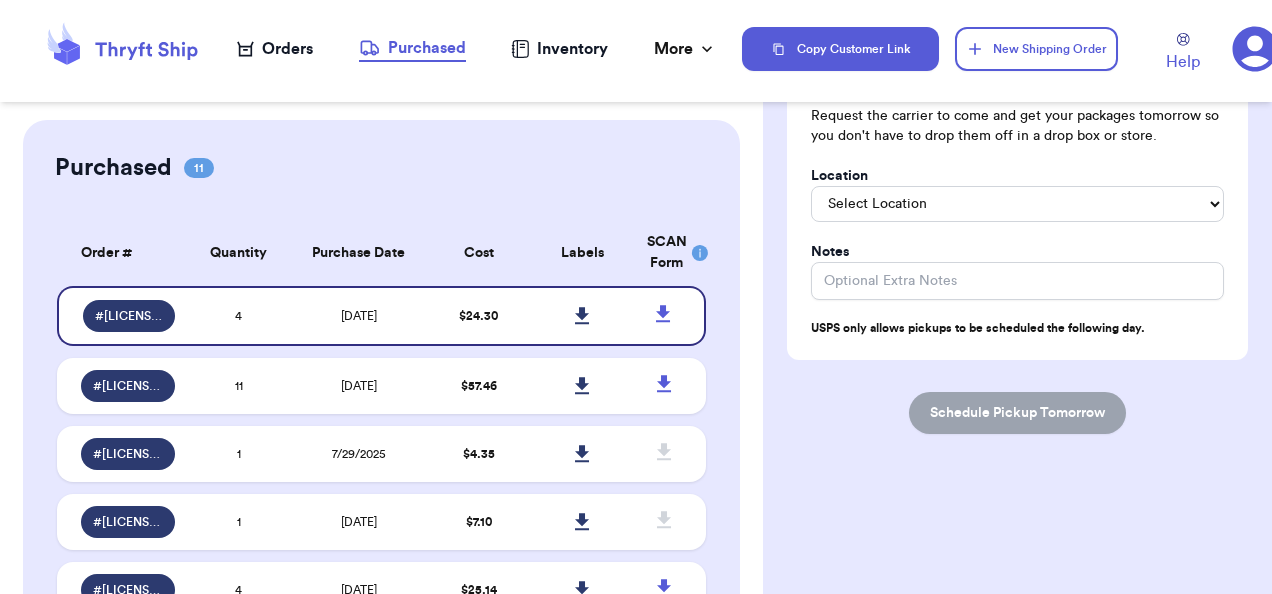scroll, scrollTop: 0, scrollLeft: 0, axis: both 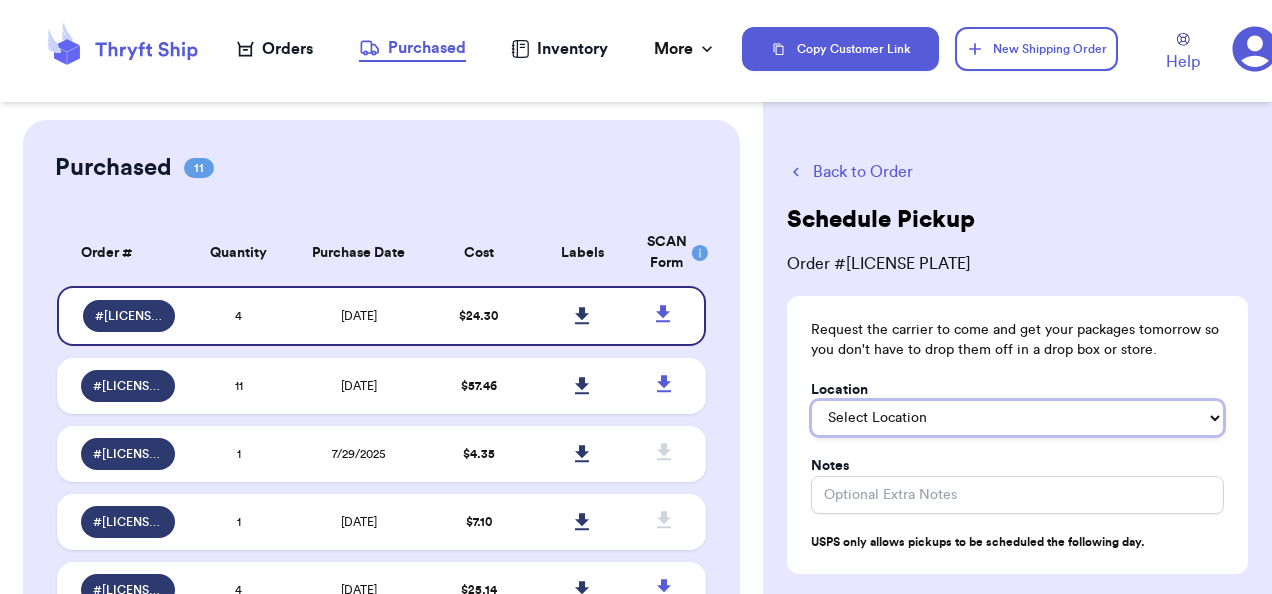 click on "Select Location In/At Mailbox On the Porch Front Door Back Door Side Door Knock on Door/Ring Bell Mail Room Office Reception Other (additional instructions required)" at bounding box center [1017, 418] 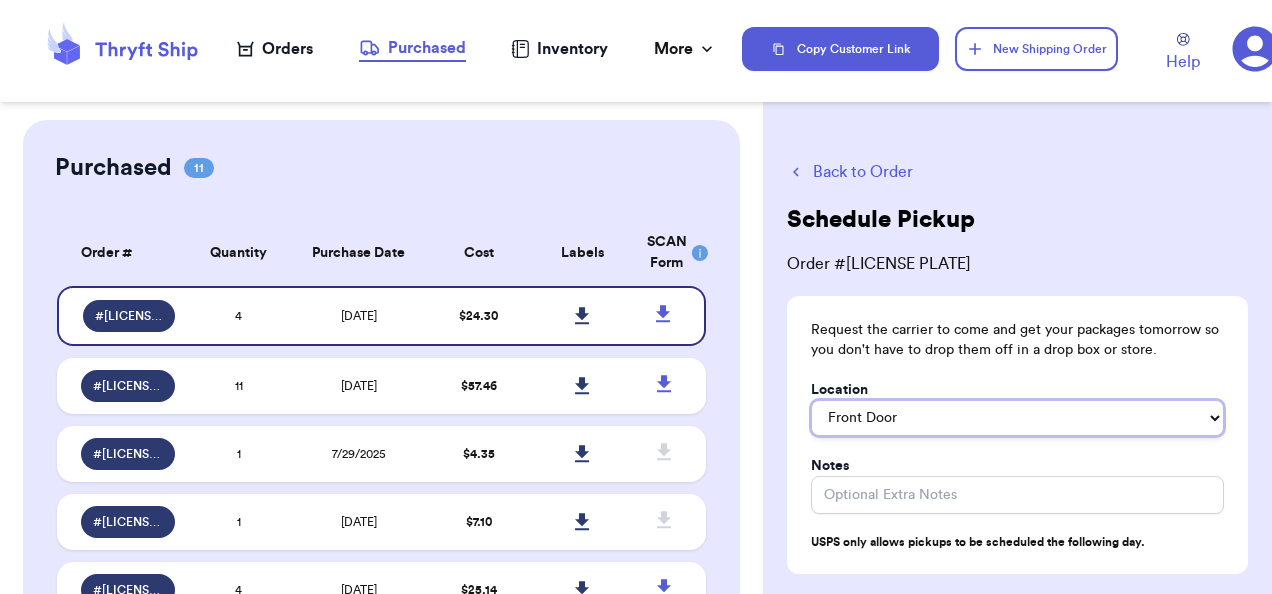 click on "Select Location In/At Mailbox On the Porch Front Door Back Door Side Door Knock on Door/Ring Bell Mail Room Office Reception Other (additional instructions required)" at bounding box center (1017, 418) 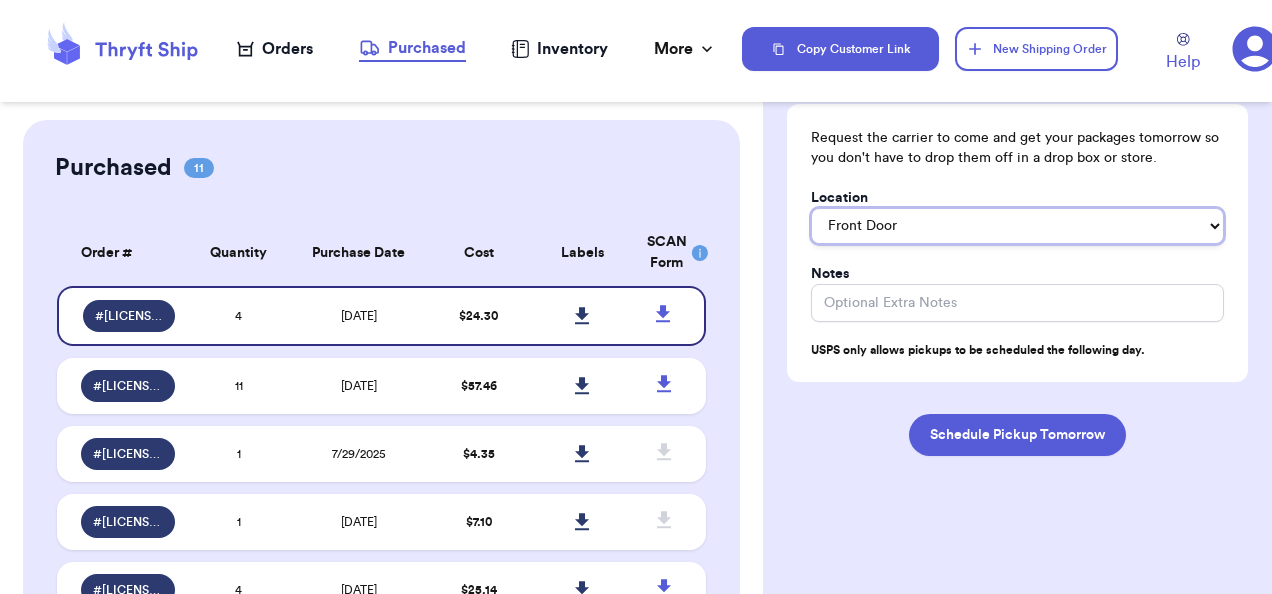 scroll, scrollTop: 211, scrollLeft: 0, axis: vertical 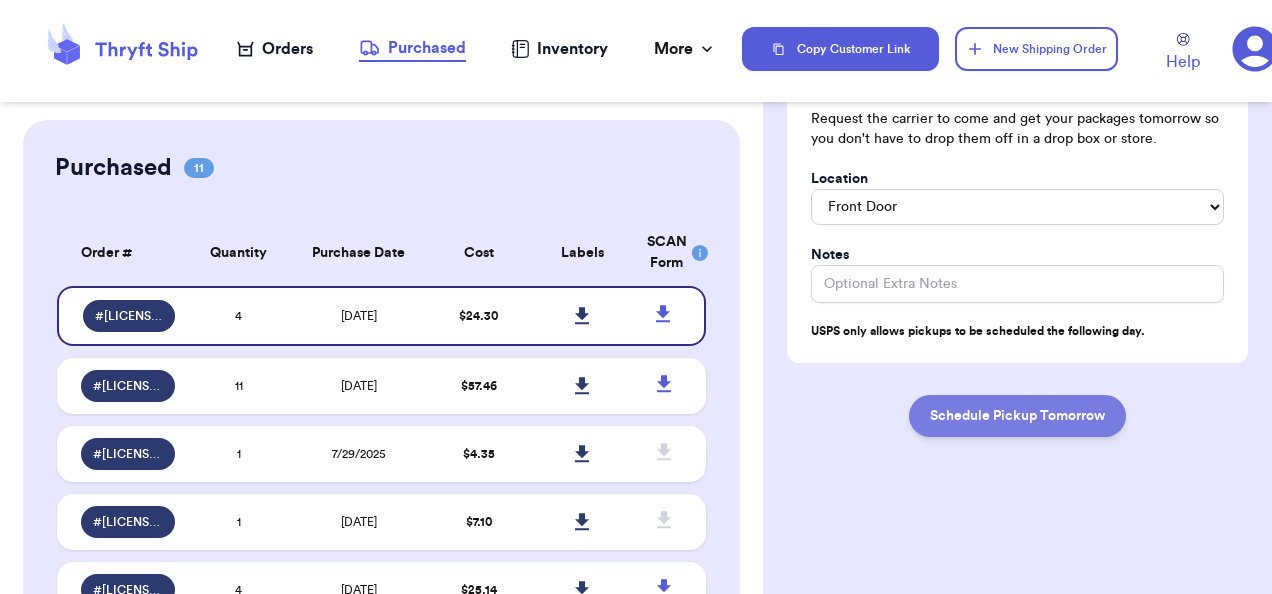 click on "Schedule Pickup Tomorrow" at bounding box center (1017, 416) 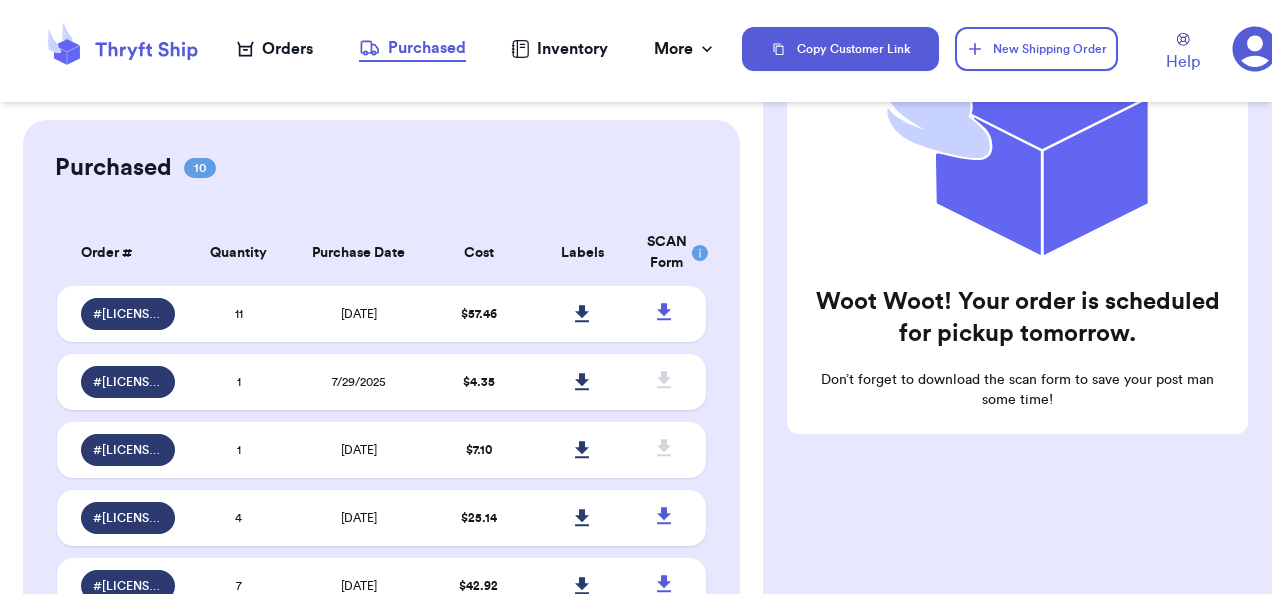 scroll, scrollTop: 0, scrollLeft: 0, axis: both 